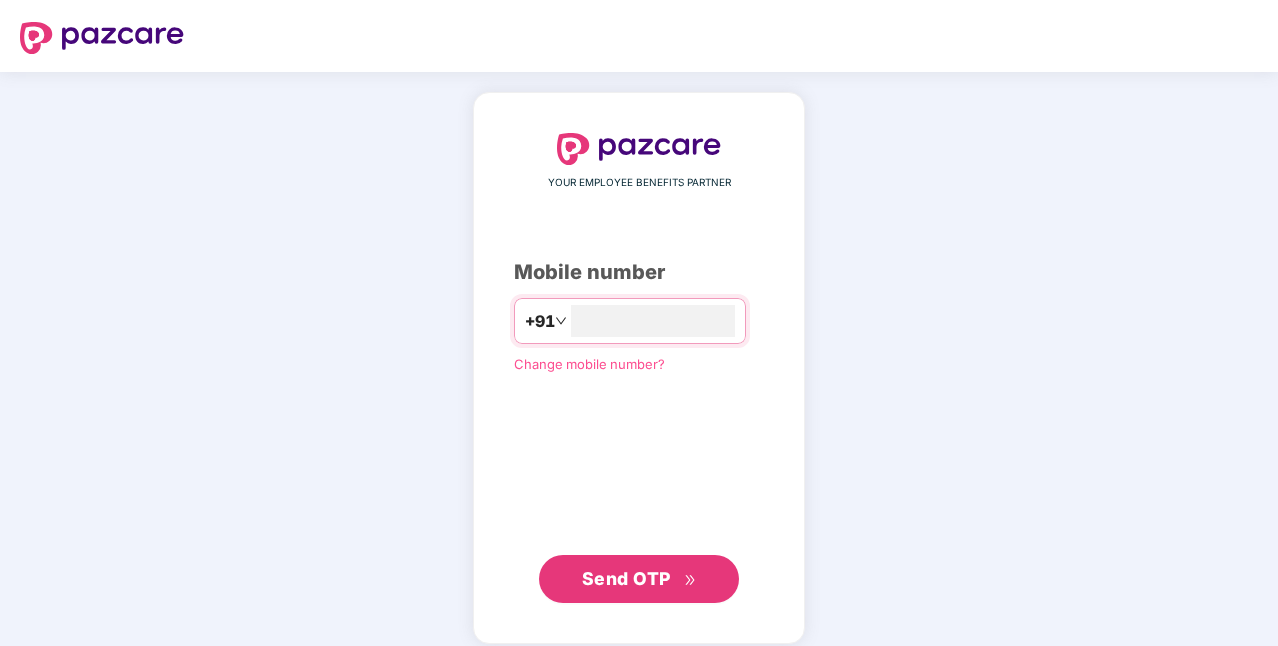 scroll, scrollTop: 0, scrollLeft: 0, axis: both 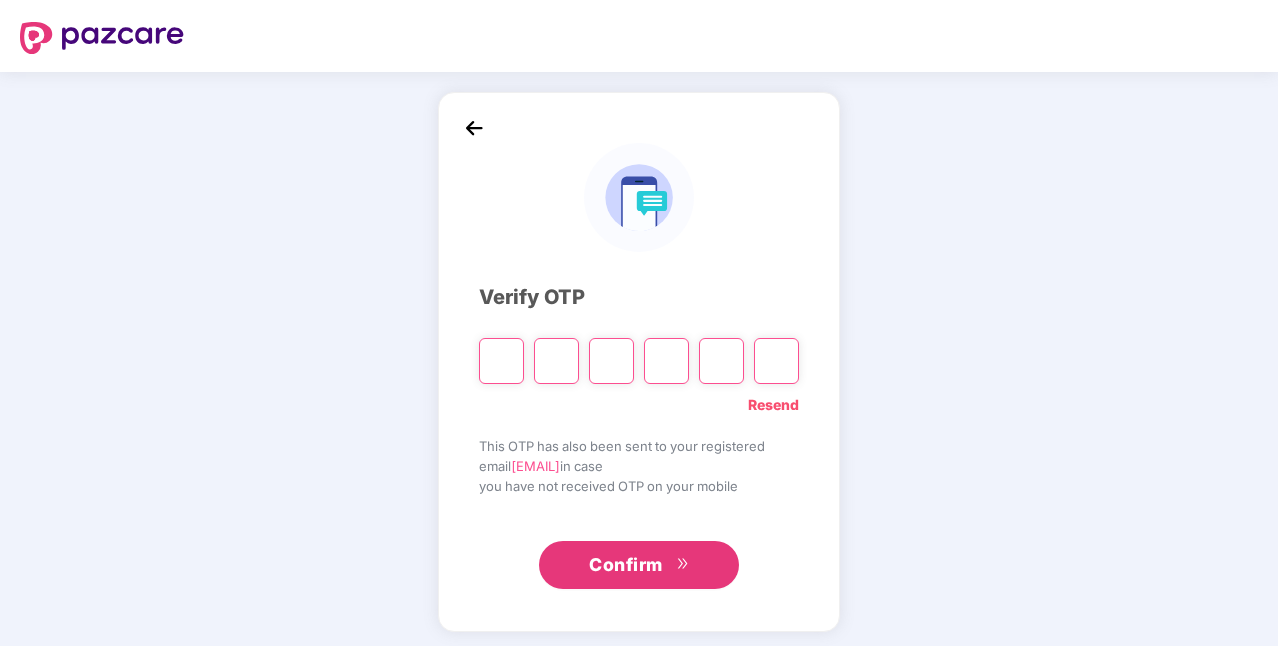 paste on "*" 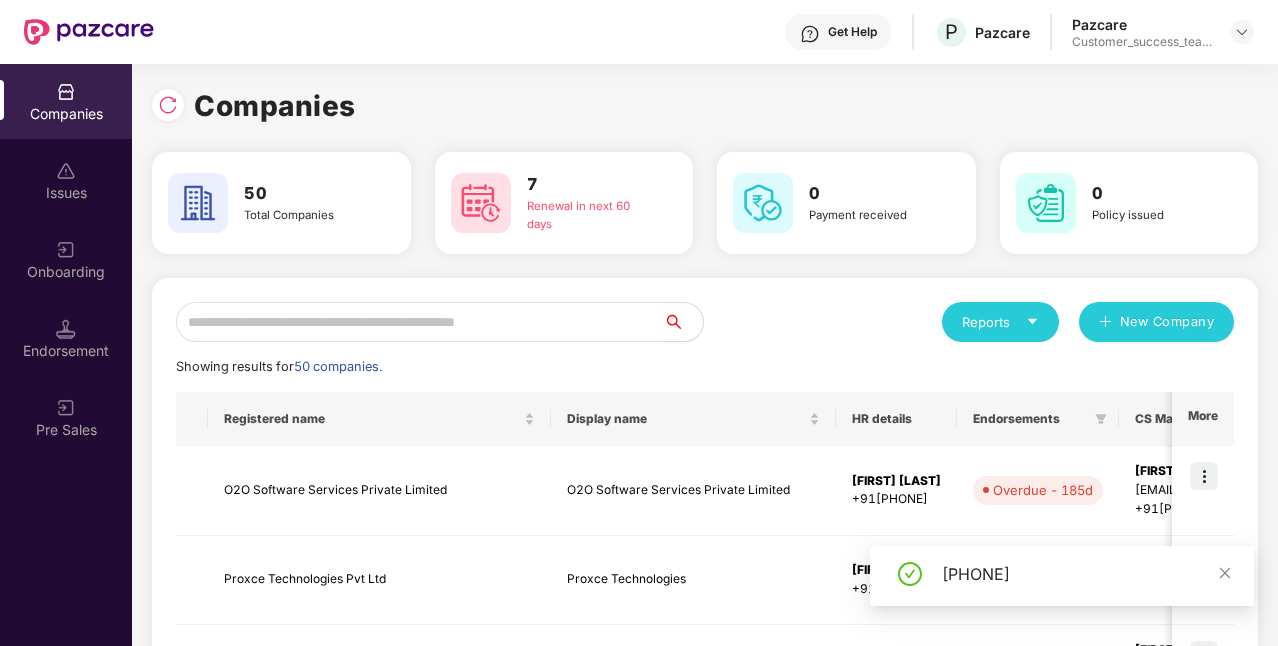 click at bounding box center [419, 322] 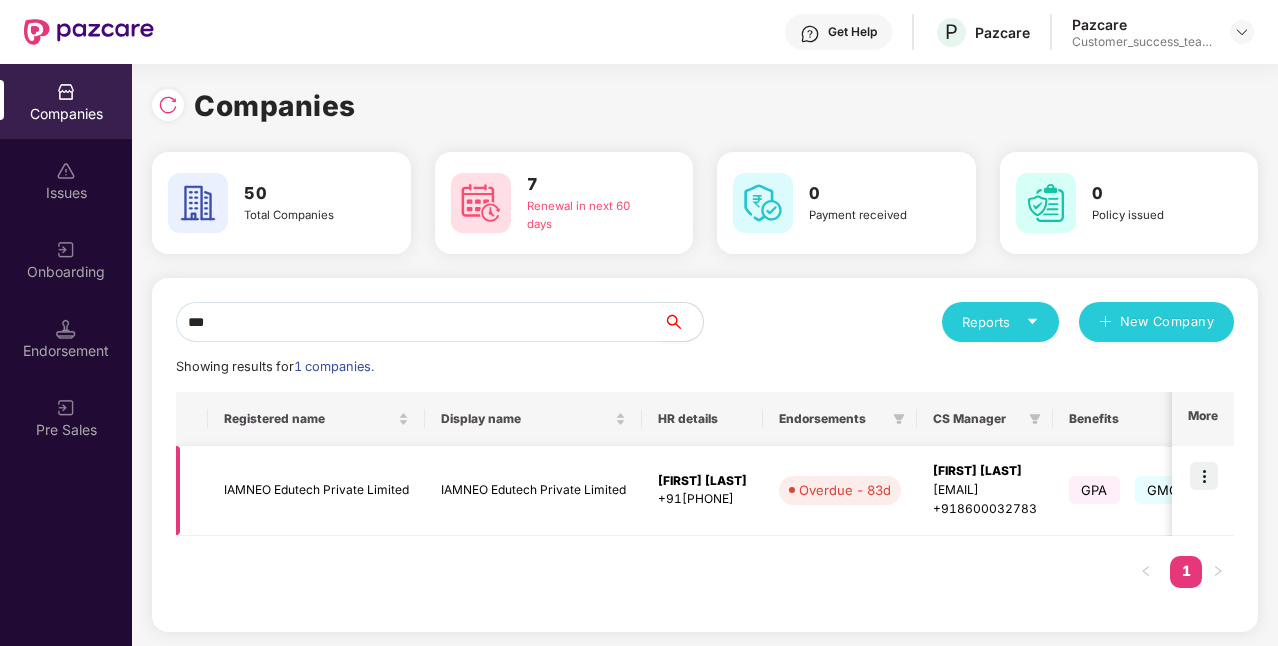 type on "***" 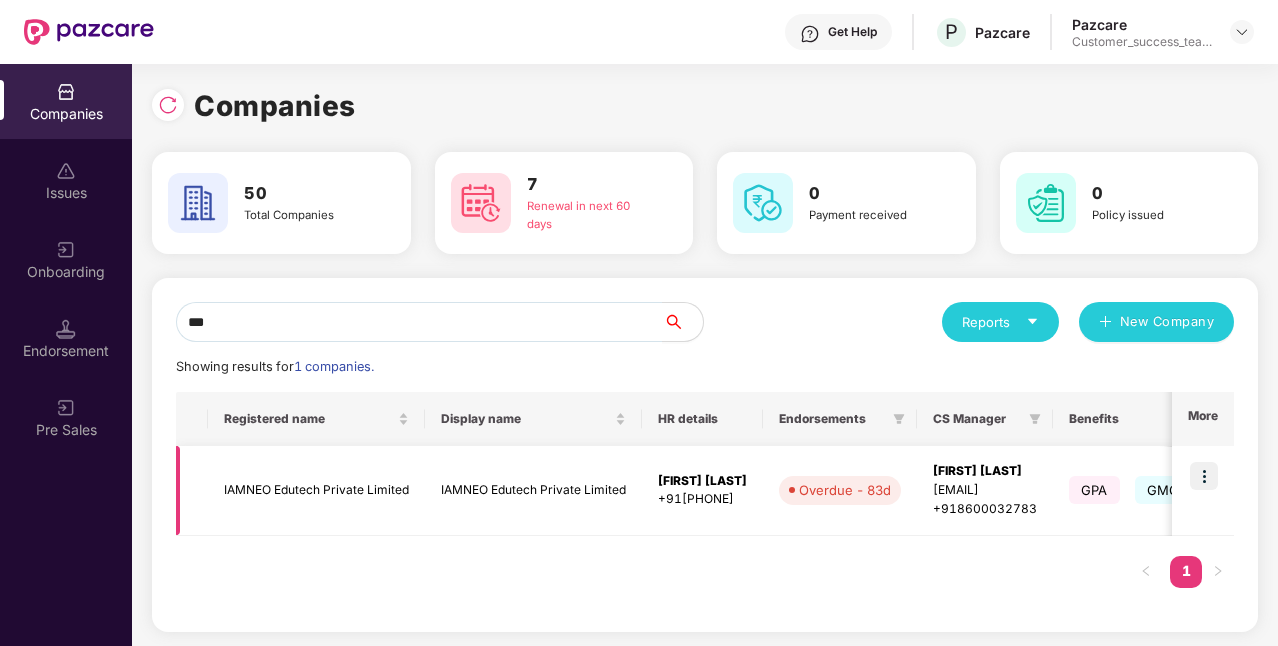 click at bounding box center [1204, 476] 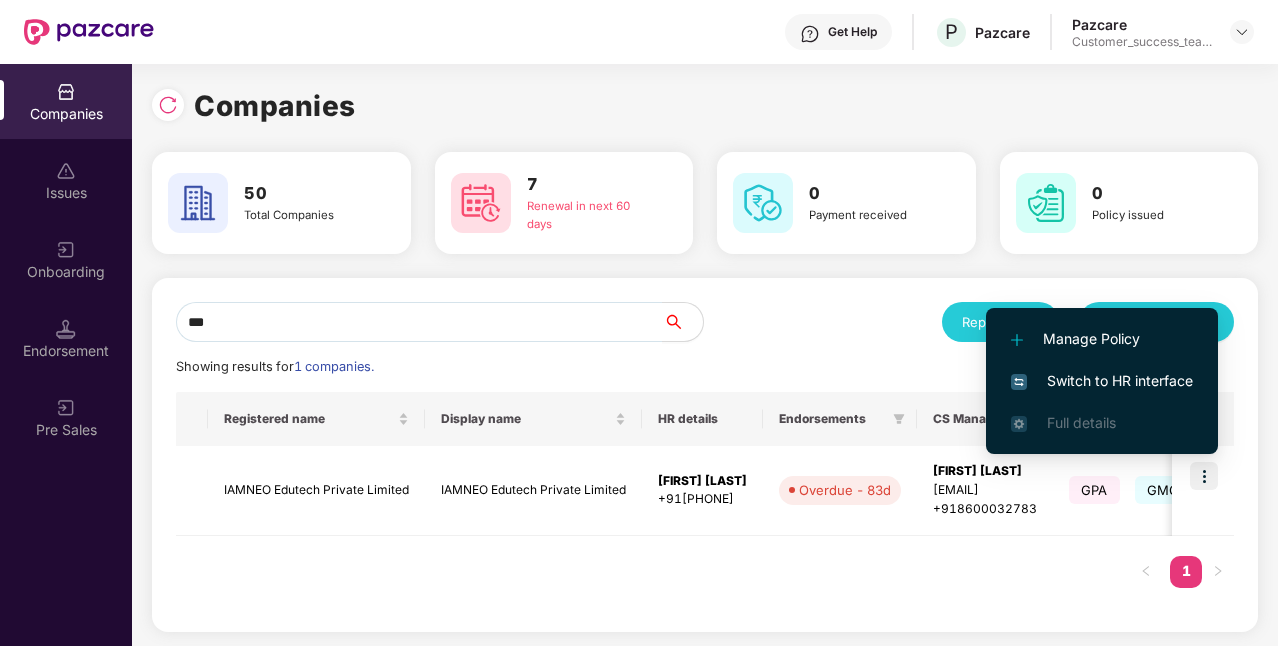 click on "Switch to HR interface" at bounding box center (1102, 381) 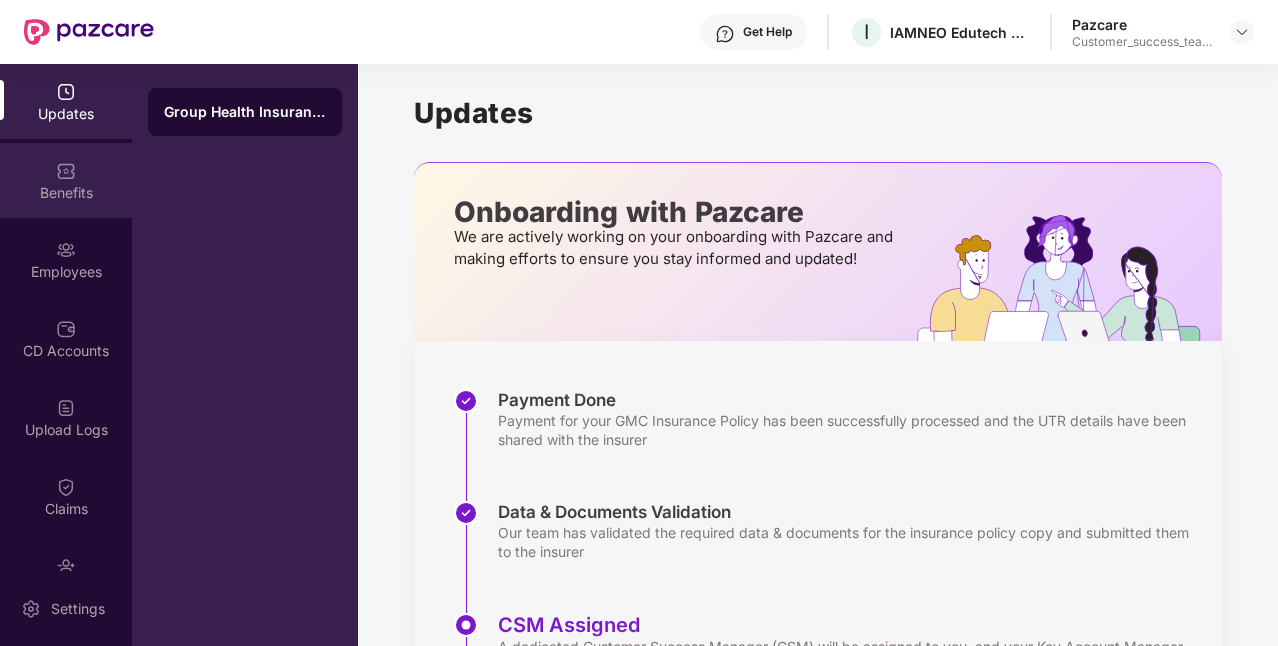 click on "Benefits" at bounding box center [66, 180] 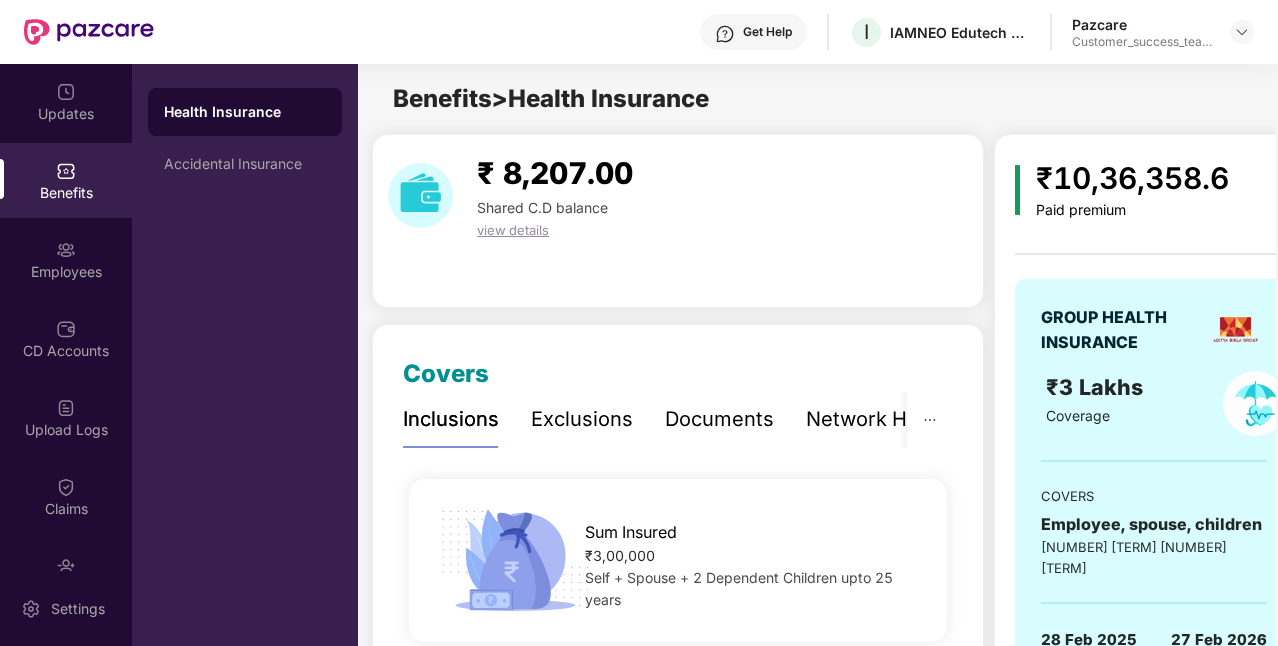 click on "view details" at bounding box center (555, 230) 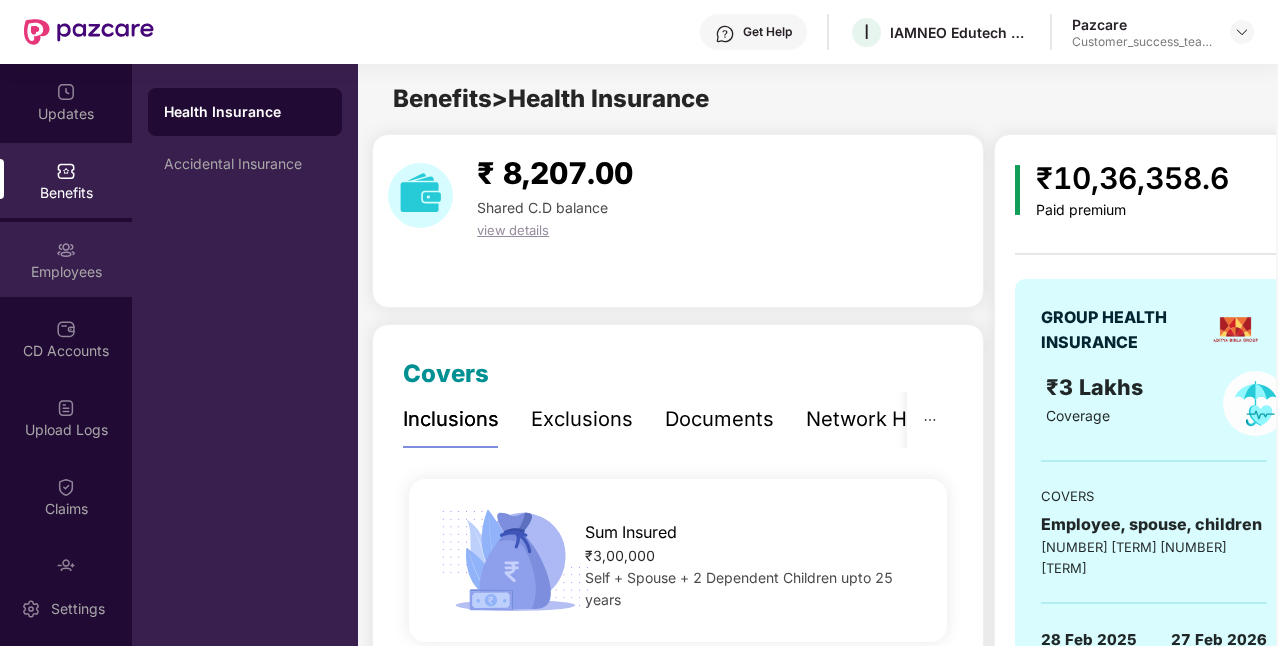 click on "Employees" at bounding box center (66, 259) 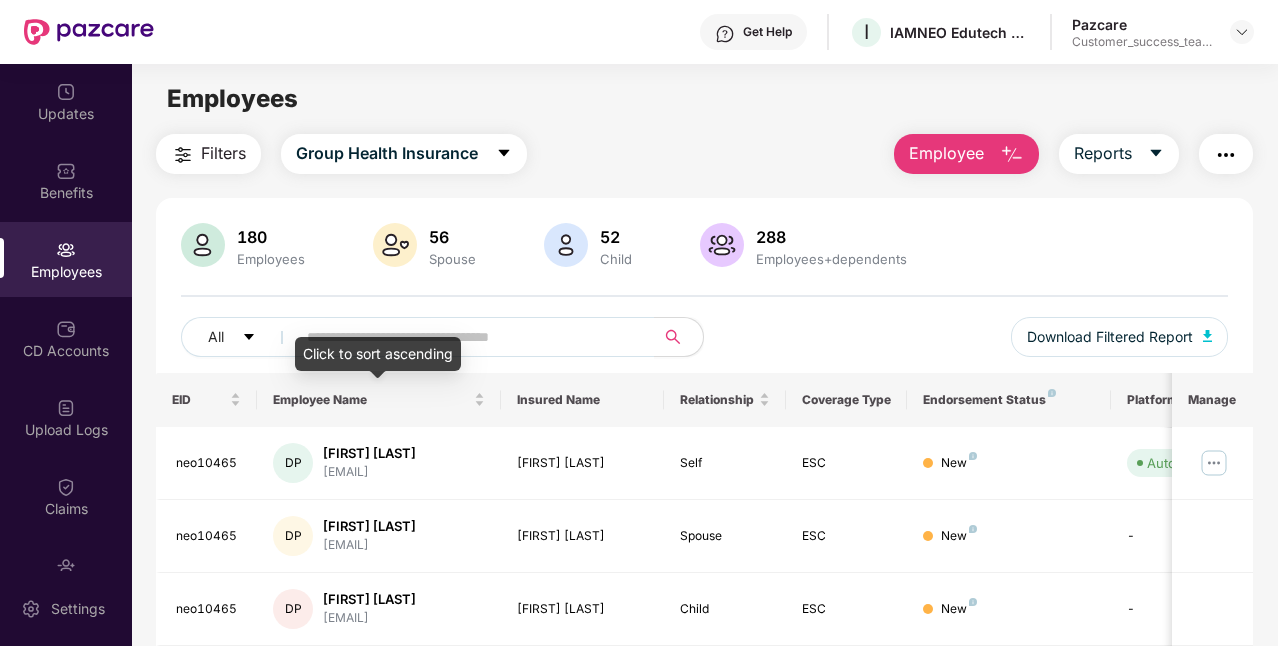 click on "Click to sort ascending" at bounding box center [378, 354] 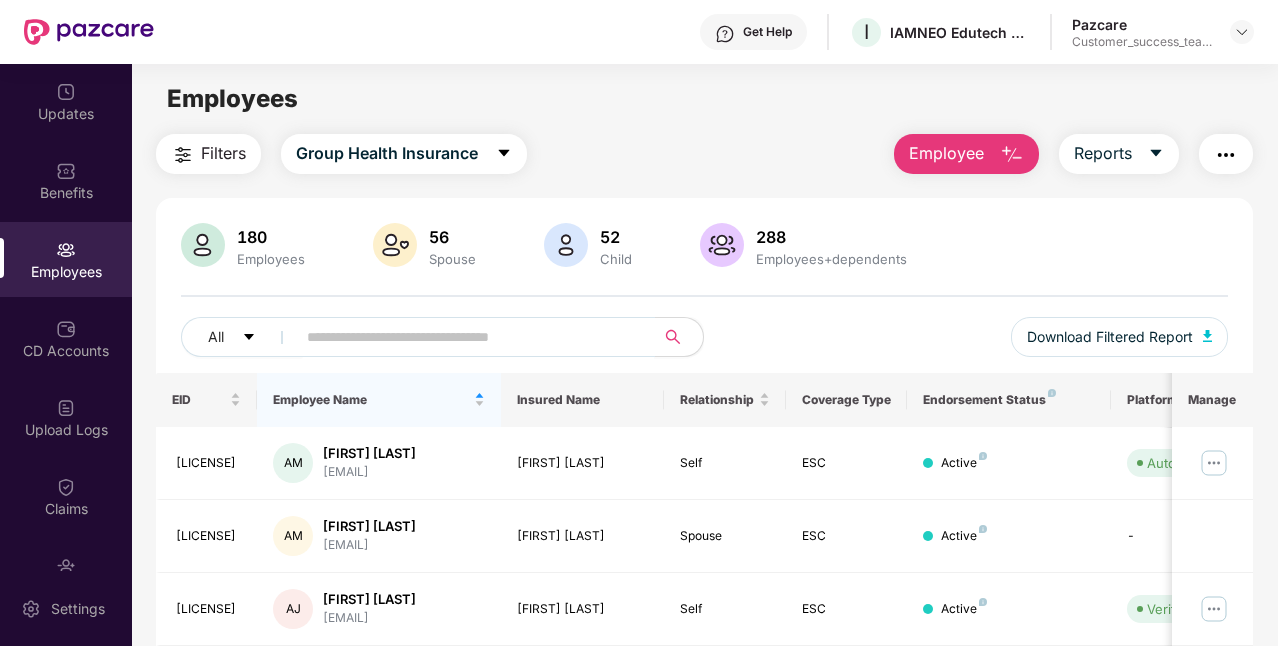 click at bounding box center (467, 337) 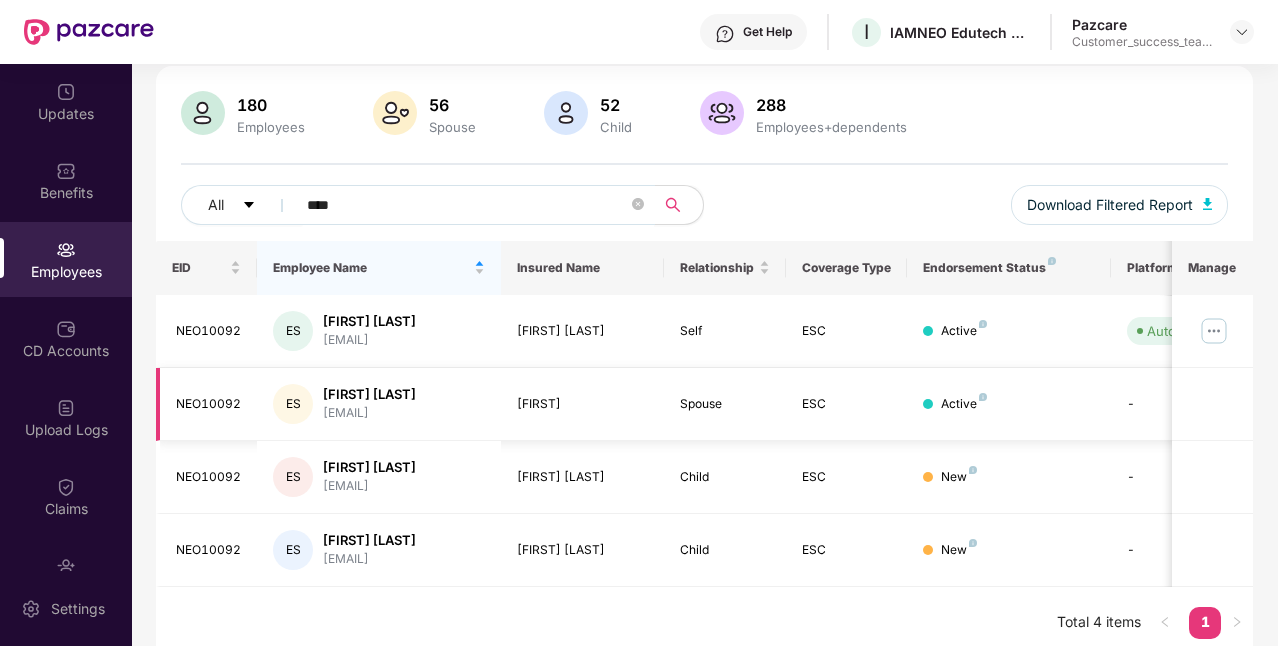 scroll, scrollTop: 142, scrollLeft: 0, axis: vertical 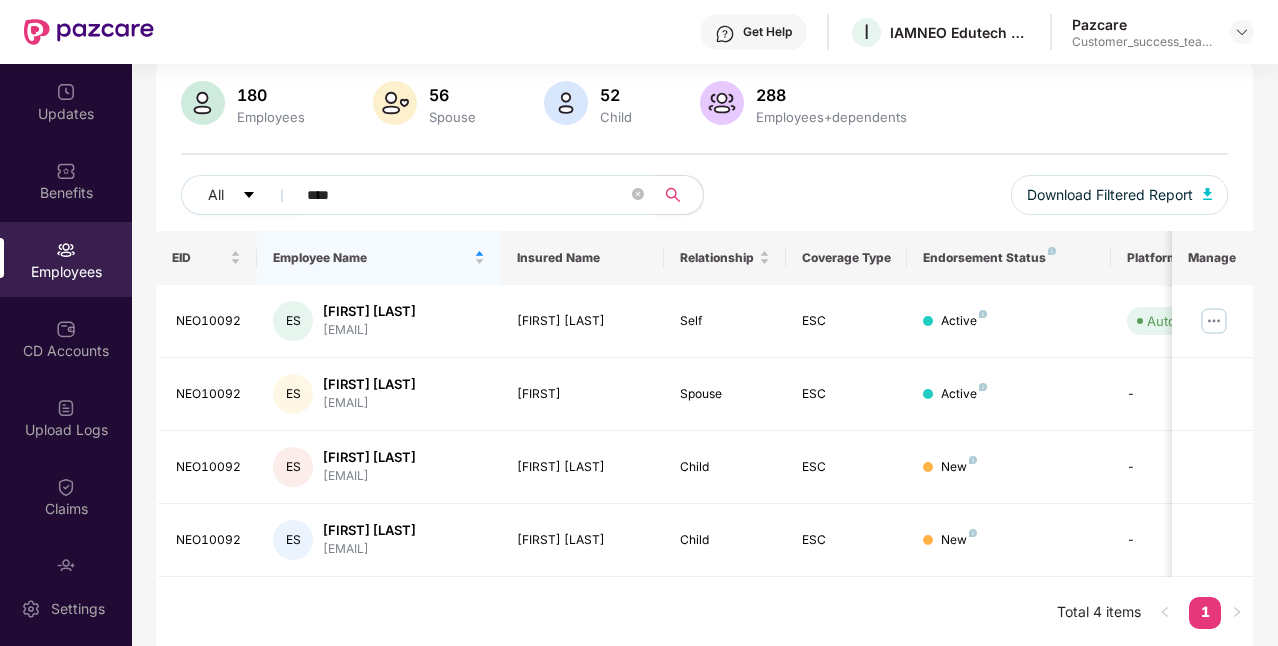 type on "****" 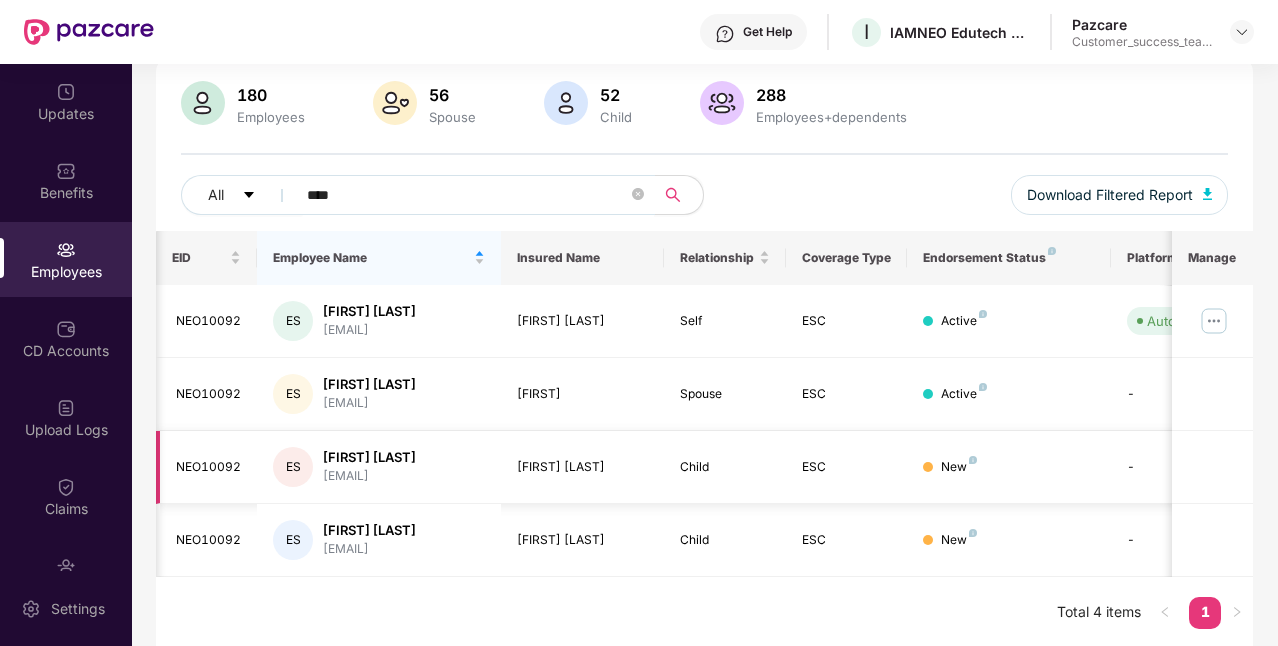 scroll, scrollTop: 0, scrollLeft: 200, axis: horizontal 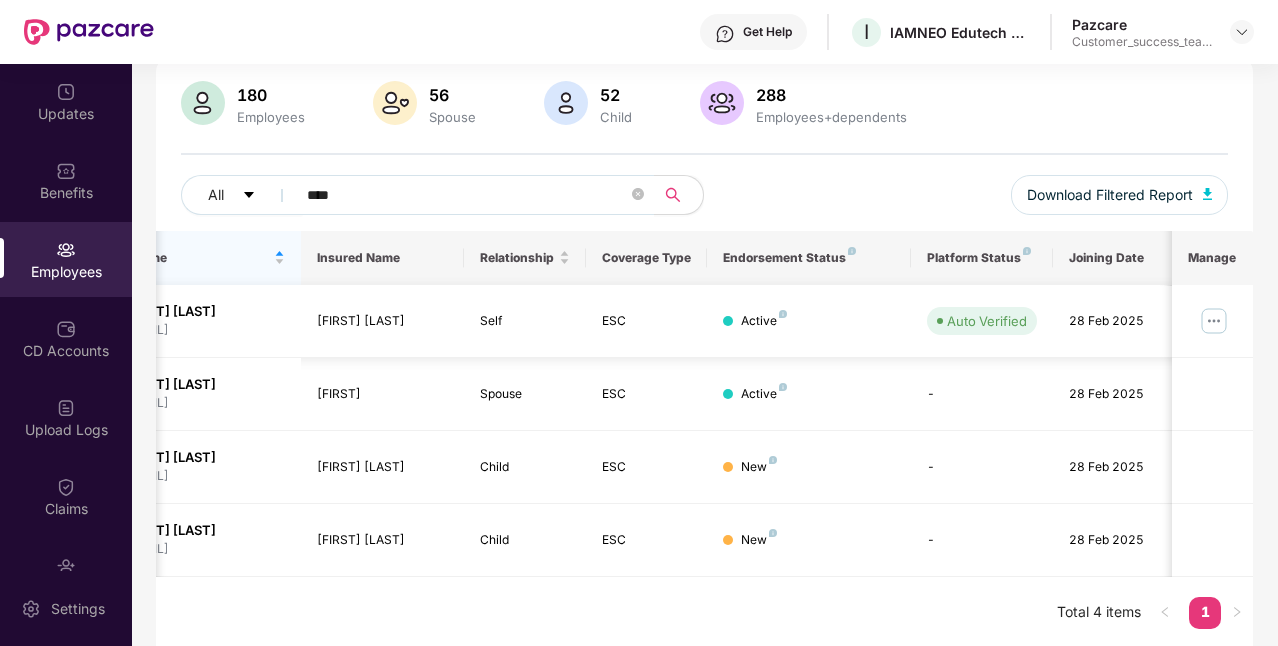 click at bounding box center (1214, 321) 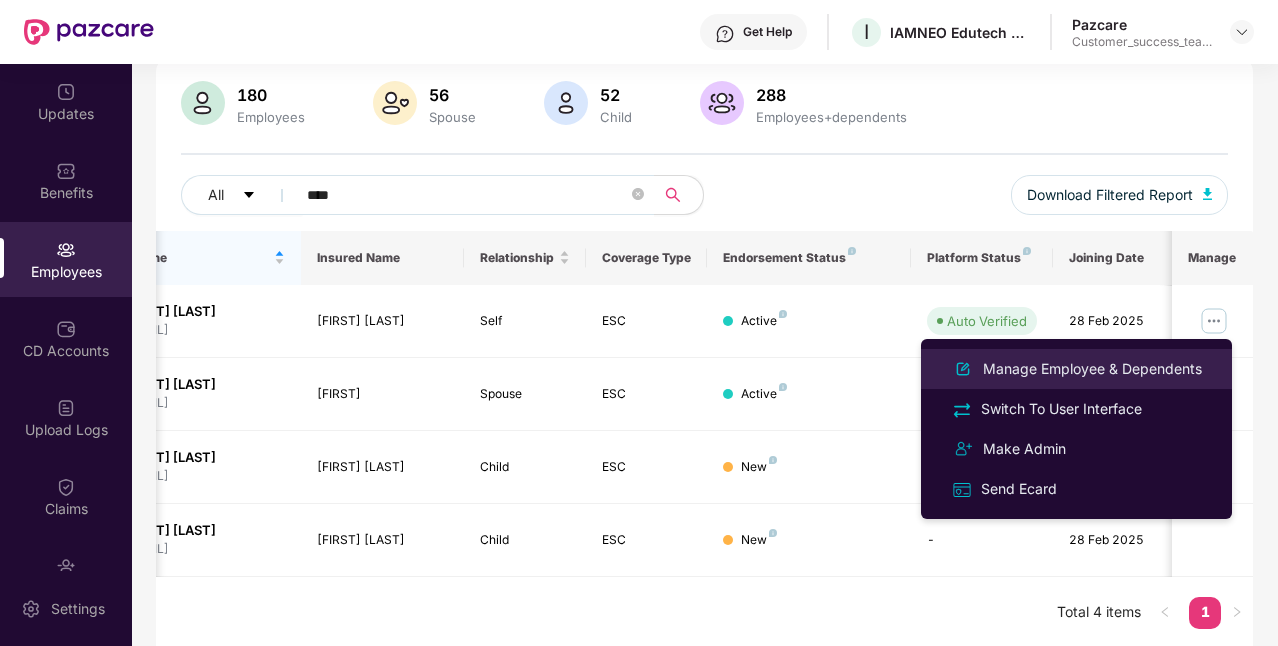 click on "Manage Employee & Dependents" at bounding box center (1092, 369) 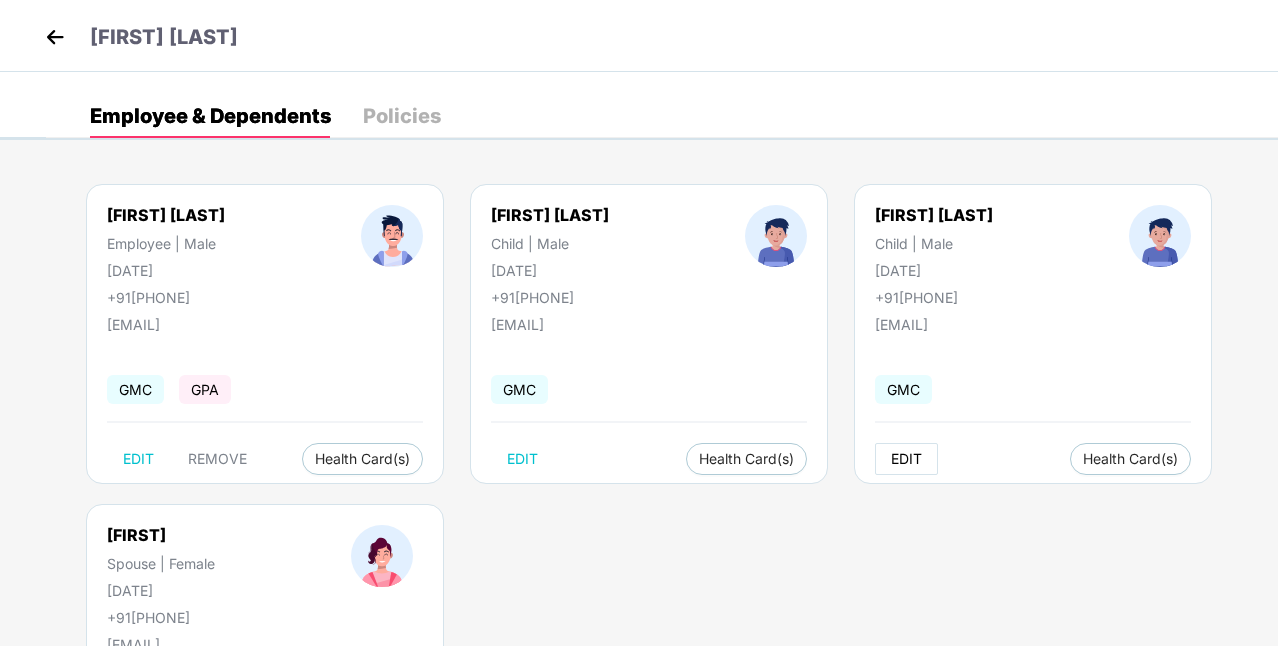 click on "EDIT" at bounding box center (906, 459) 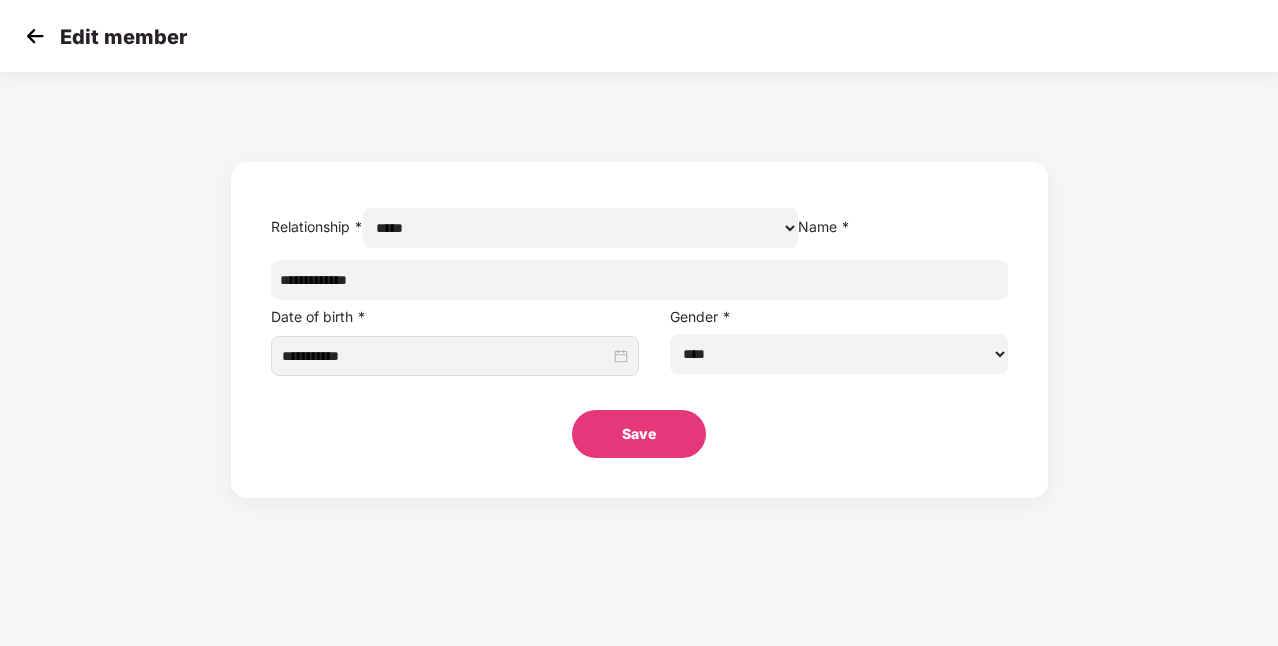 click on "**********" at bounding box center (639, 280) 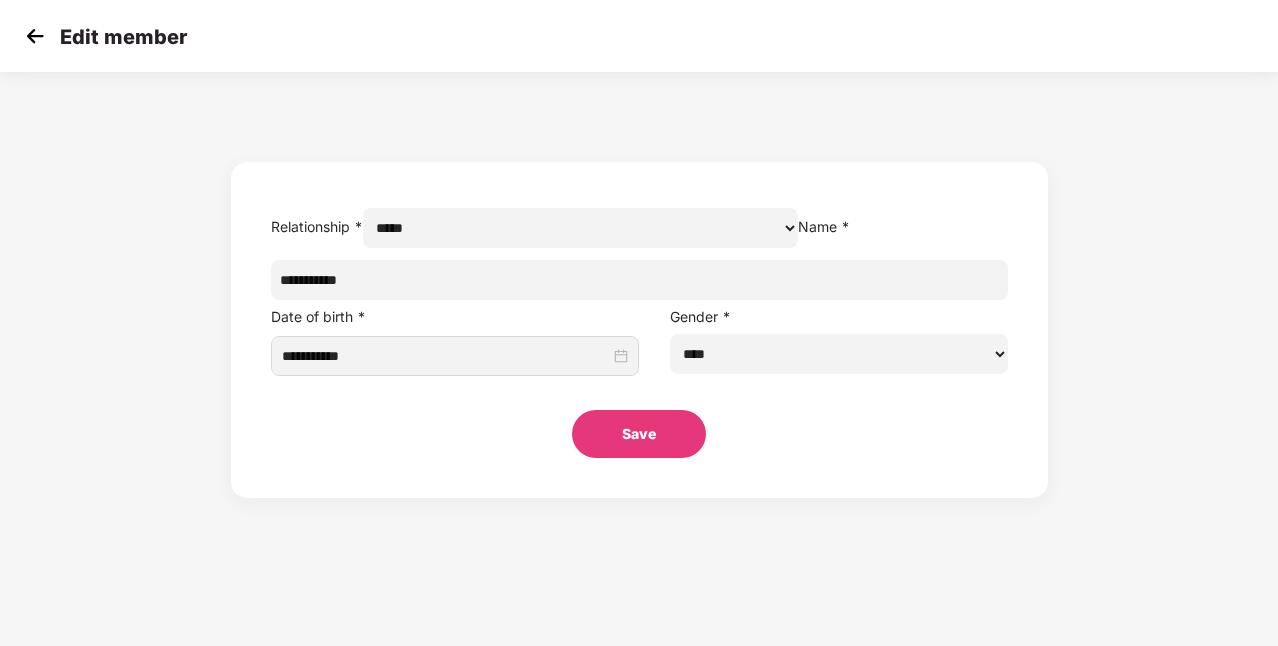 type on "**********" 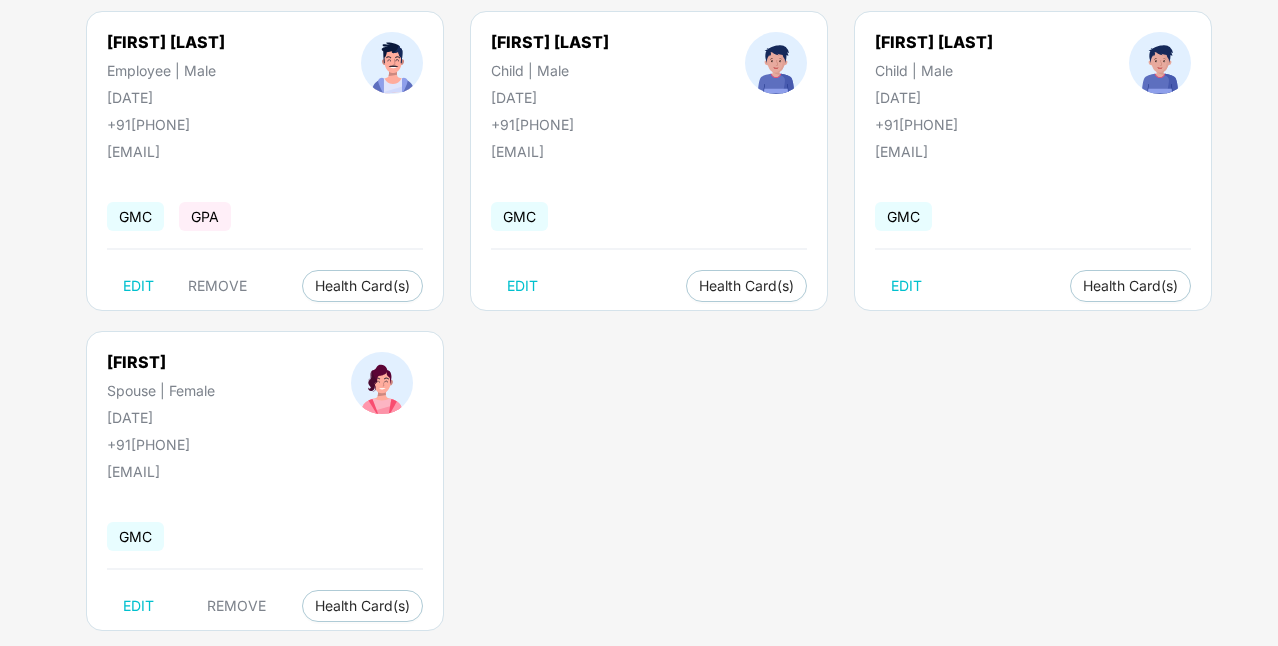 scroll, scrollTop: 172, scrollLeft: 0, axis: vertical 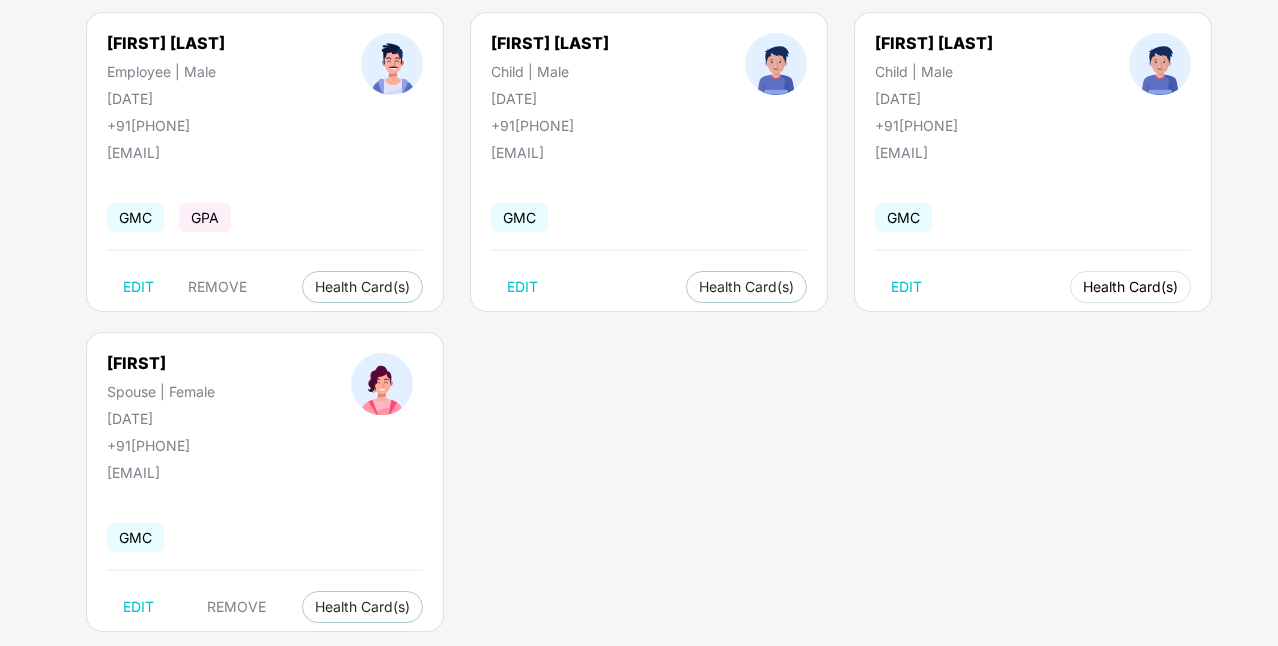 click on "Health Card(s)" at bounding box center [1130, 287] 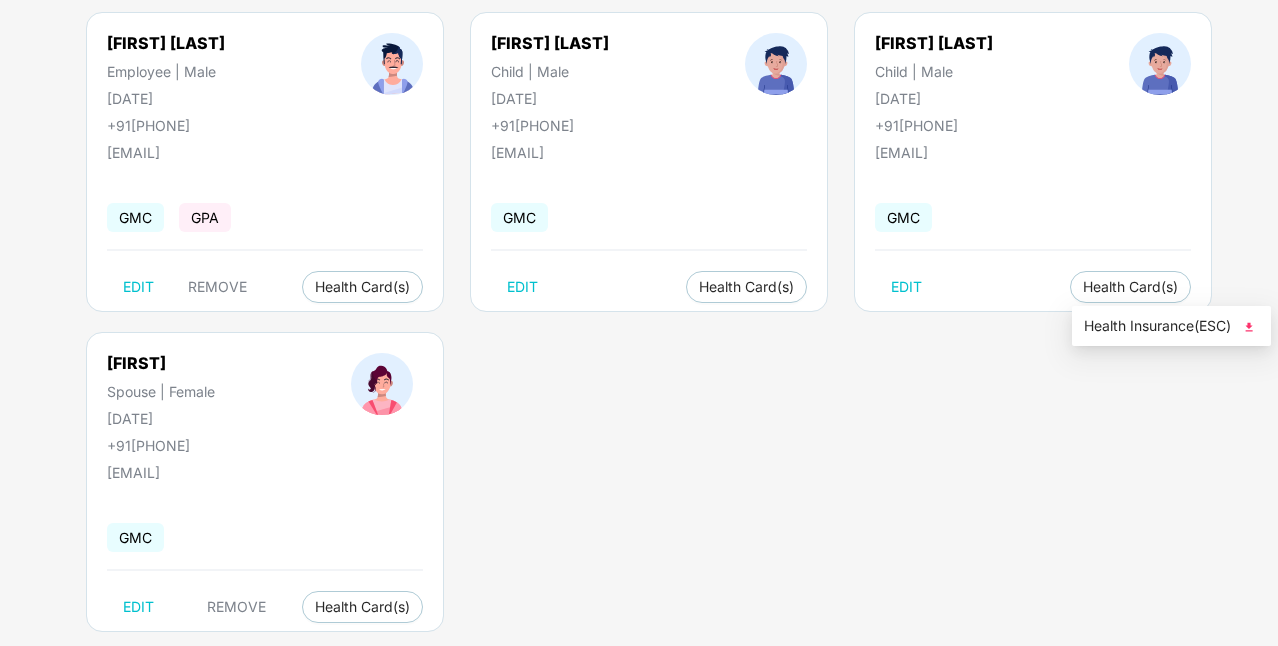 click on "Health Insurance(ESC)" at bounding box center (1171, 326) 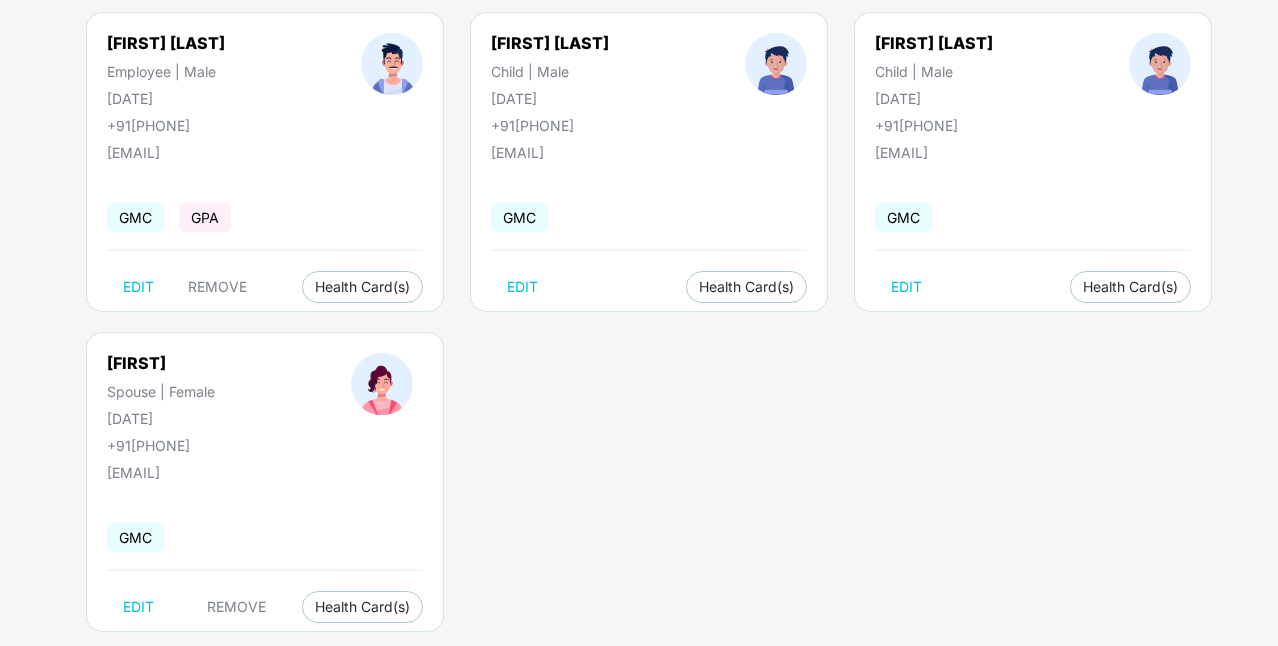 scroll, scrollTop: 0, scrollLeft: 0, axis: both 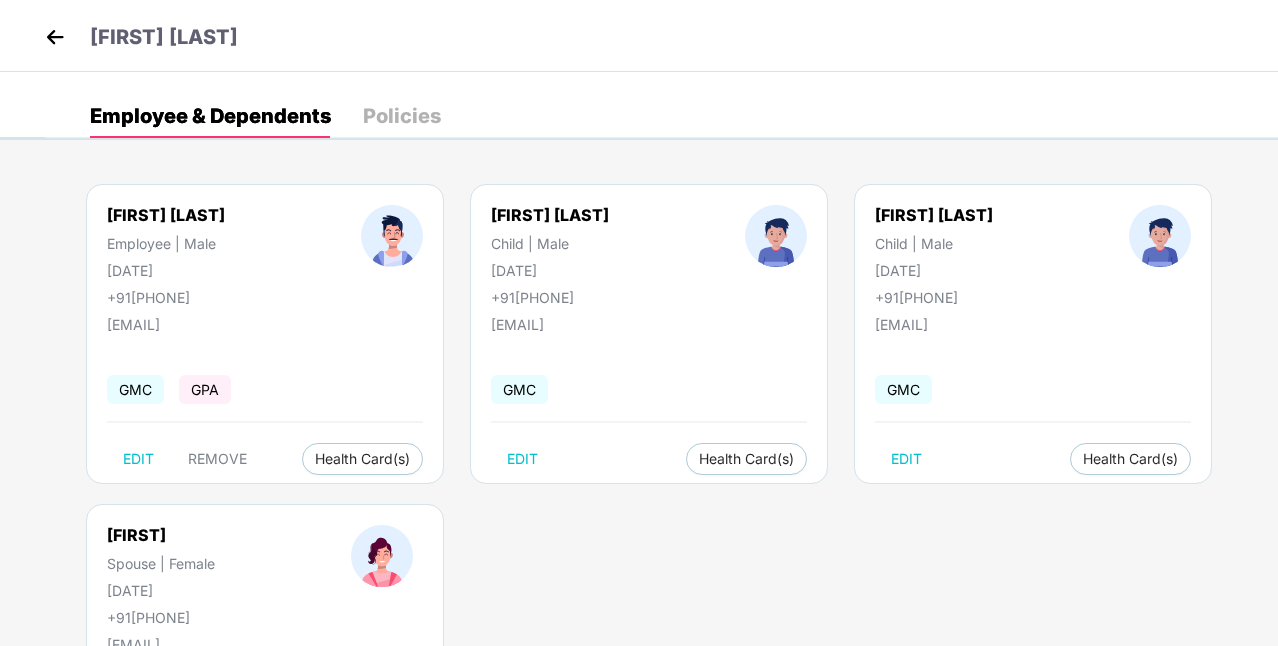 click at bounding box center (55, 37) 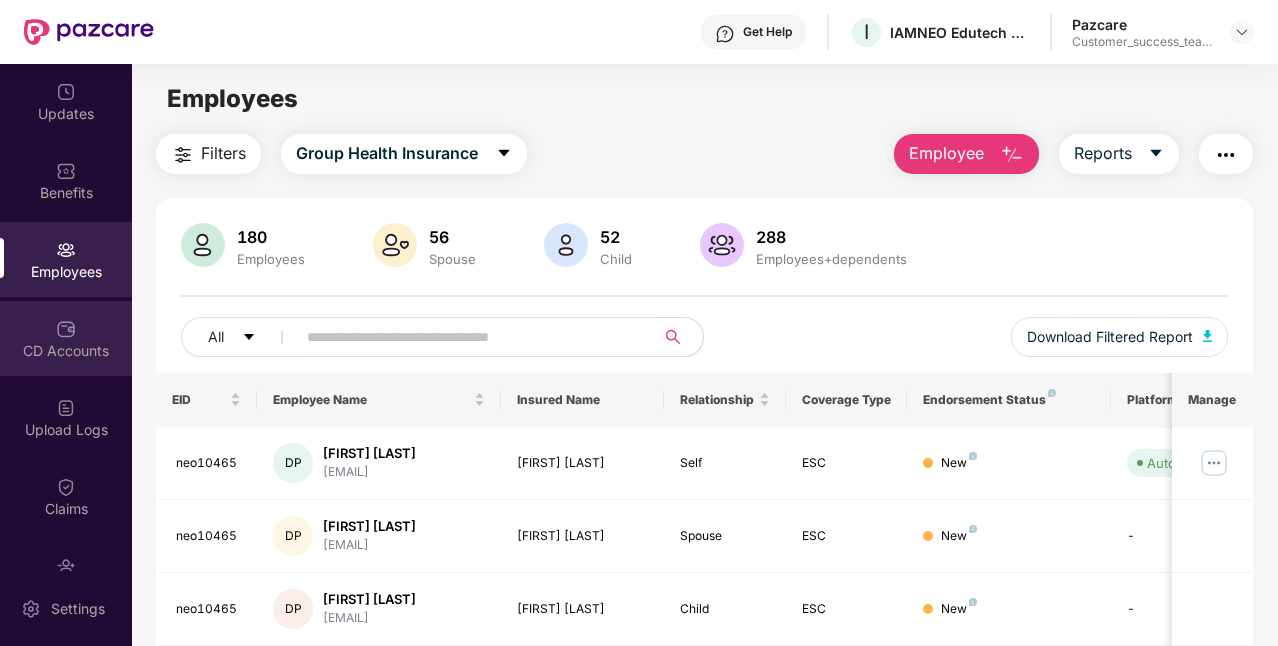 click on "CD Accounts" at bounding box center [66, 351] 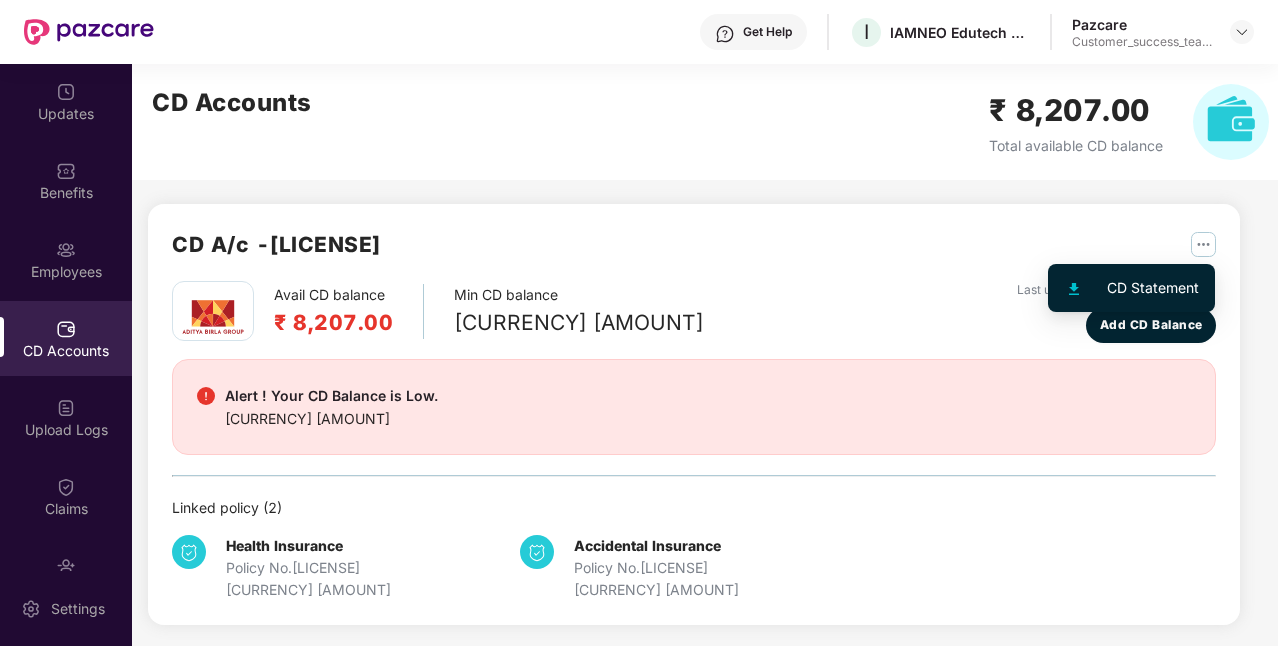 click at bounding box center (1203, 244) 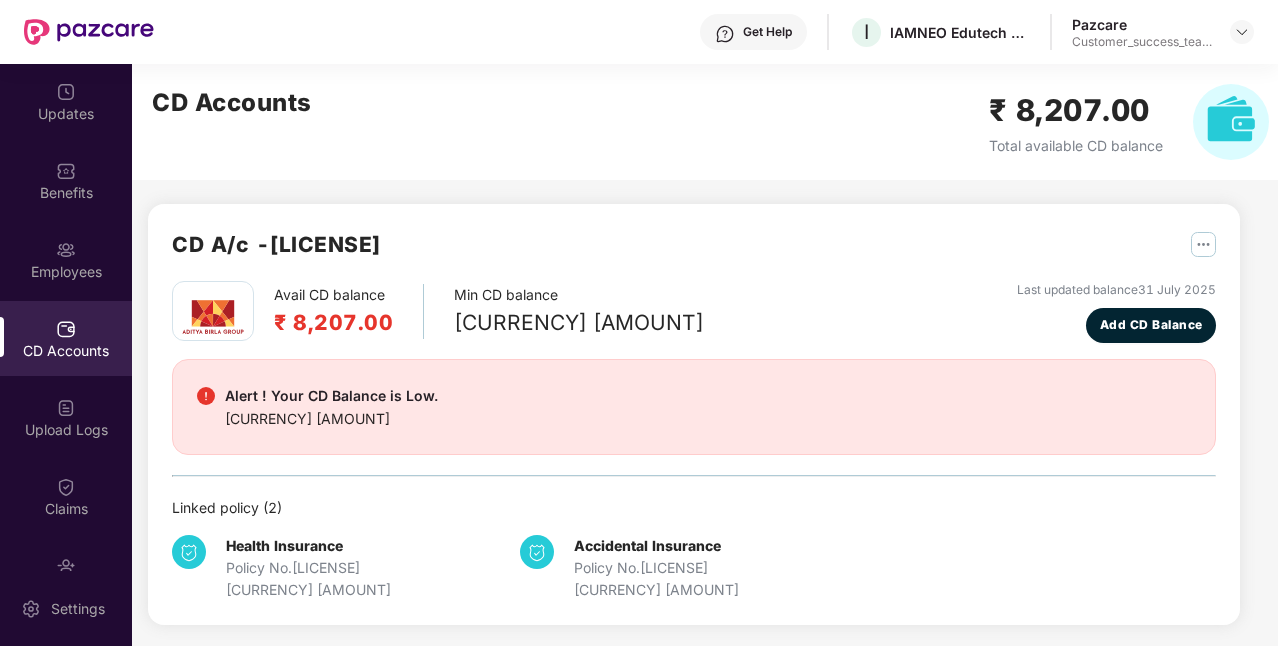click on "[CURRENCY] [AMOUNT] [CURRENCY] [AMOUNT] [DATE]" at bounding box center [694, 312] 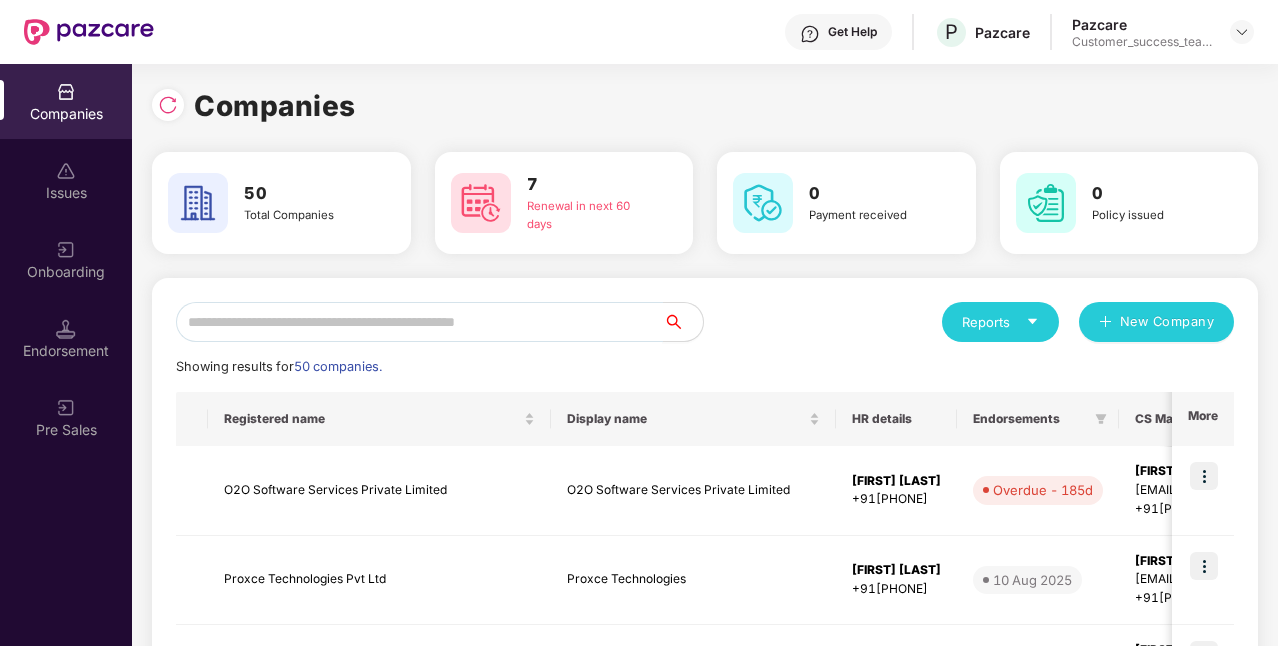 click at bounding box center (419, 322) 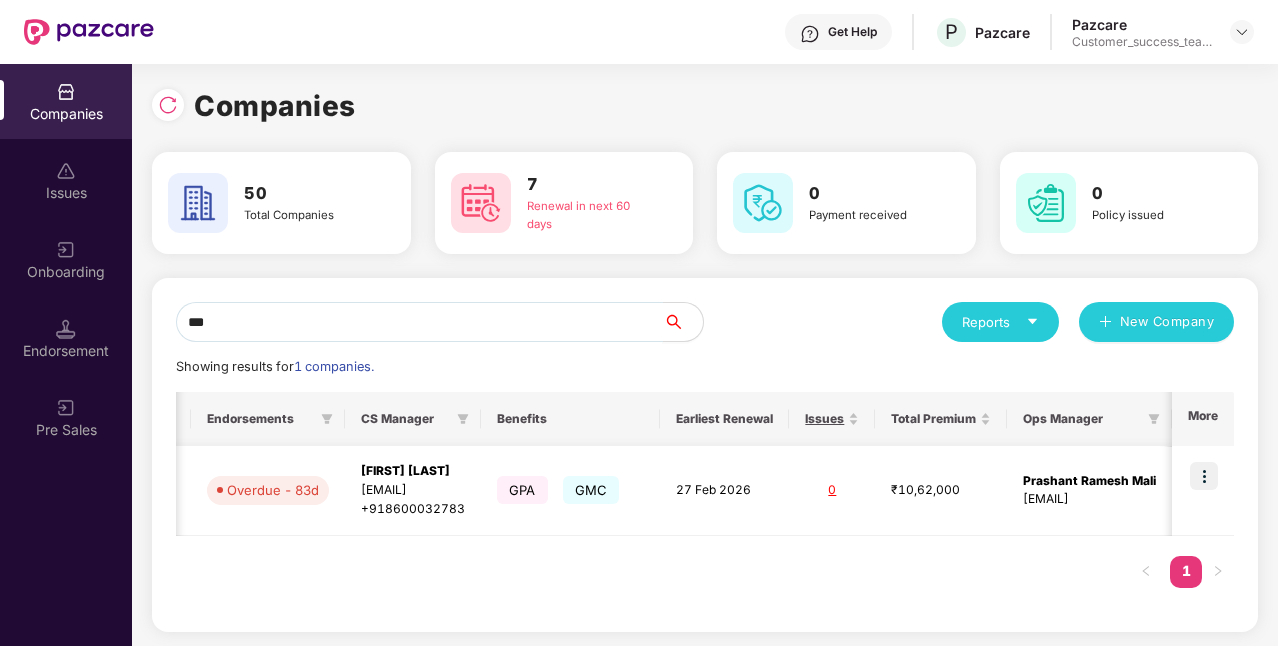 scroll, scrollTop: 0, scrollLeft: 660, axis: horizontal 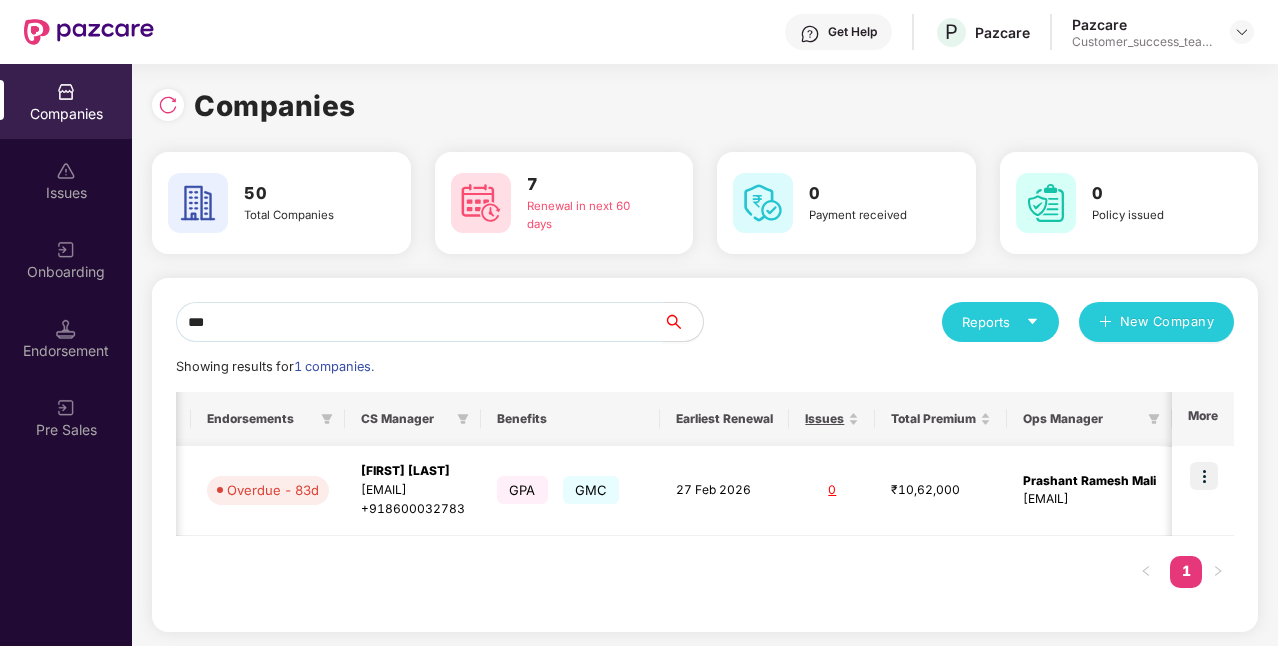 type on "***" 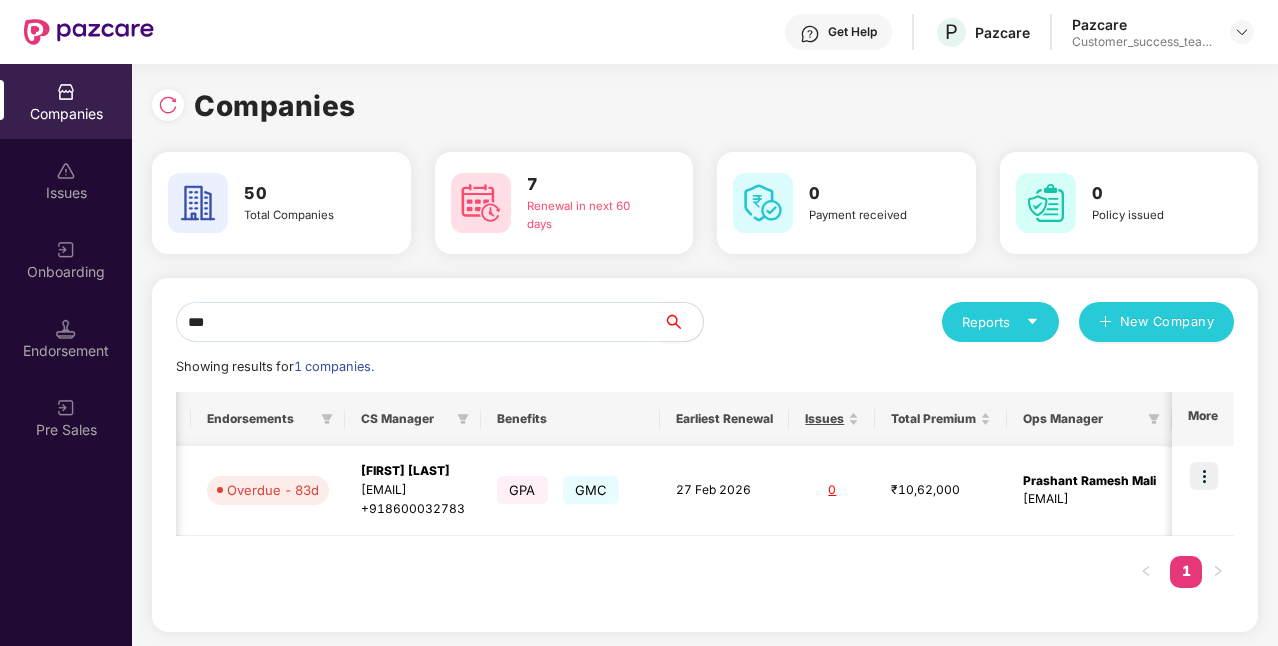 scroll, scrollTop: 0, scrollLeft: 660, axis: horizontal 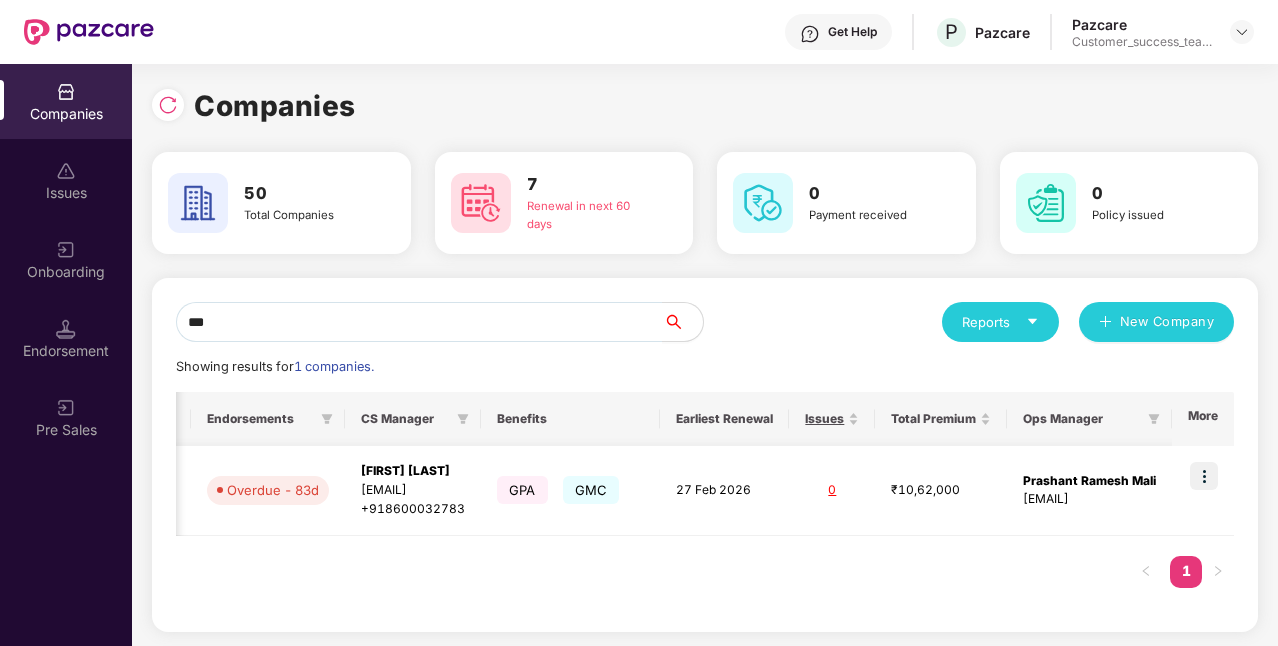 click at bounding box center (1204, 476) 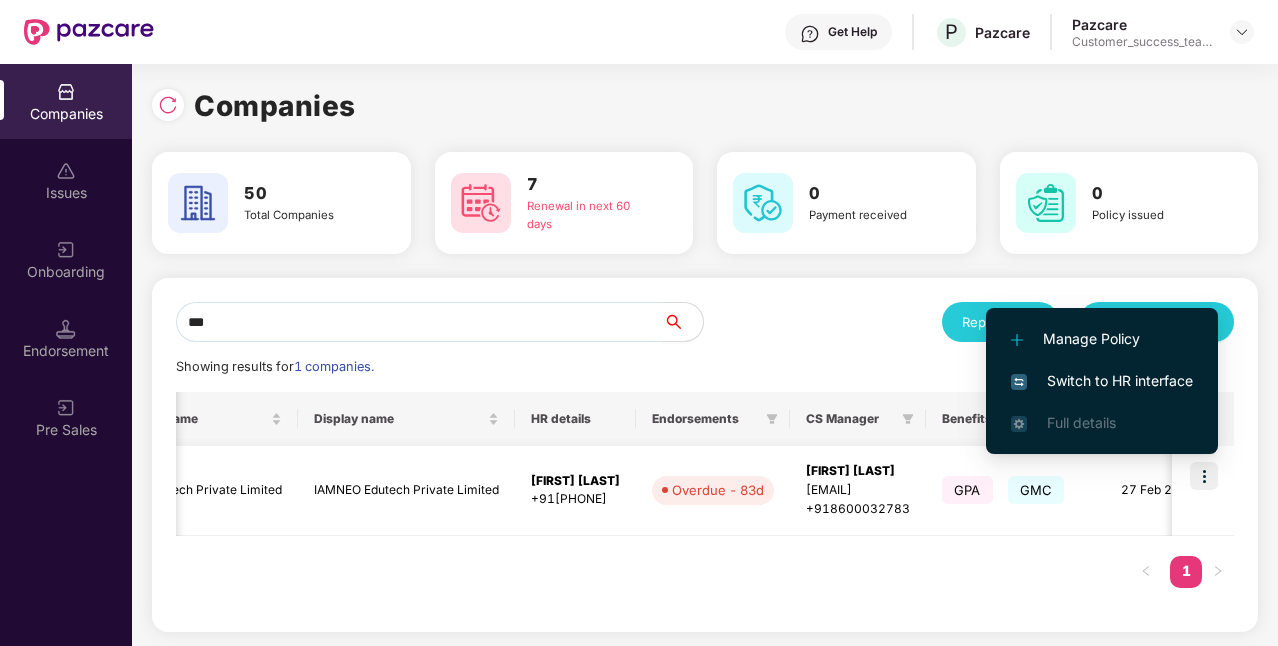 scroll, scrollTop: 0, scrollLeft: 0, axis: both 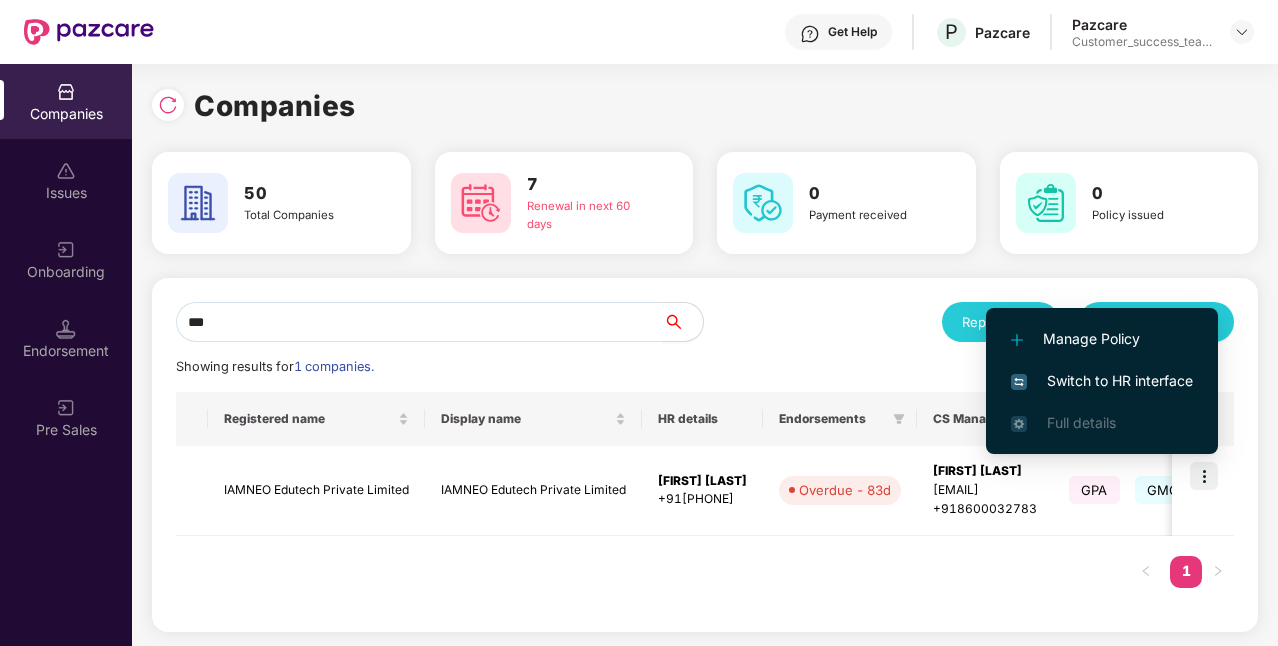 click on "Switch to HR interface" at bounding box center (1102, 381) 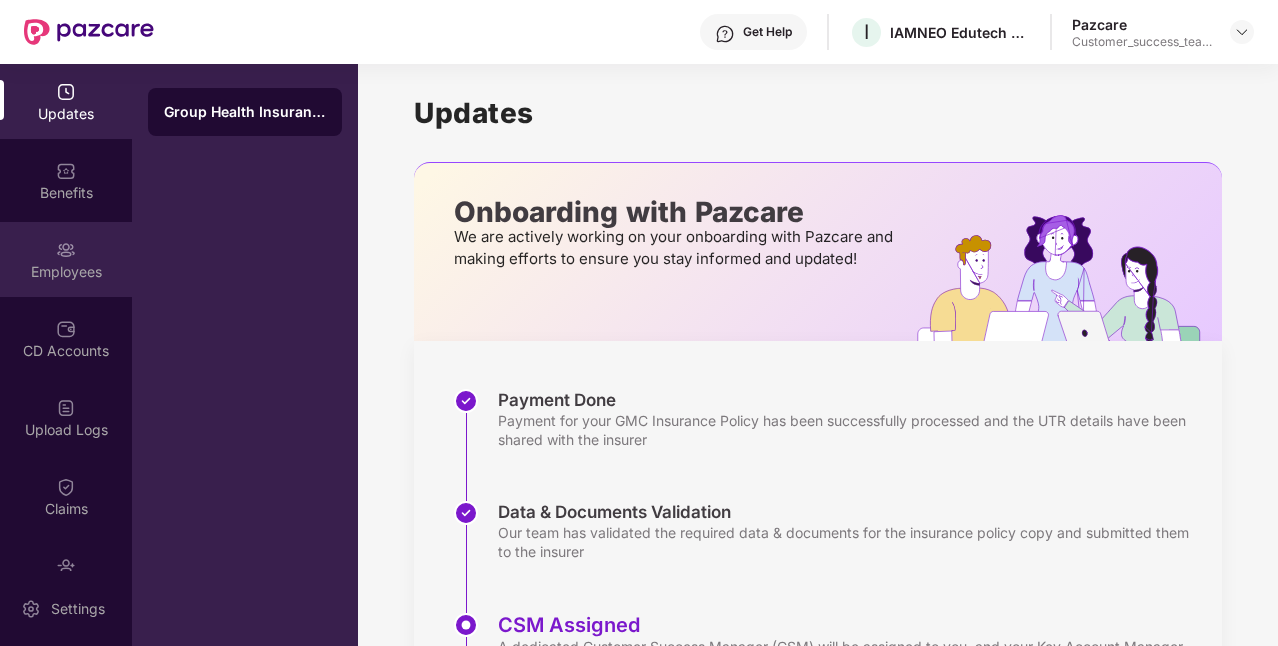 click on "Employees" at bounding box center [66, 259] 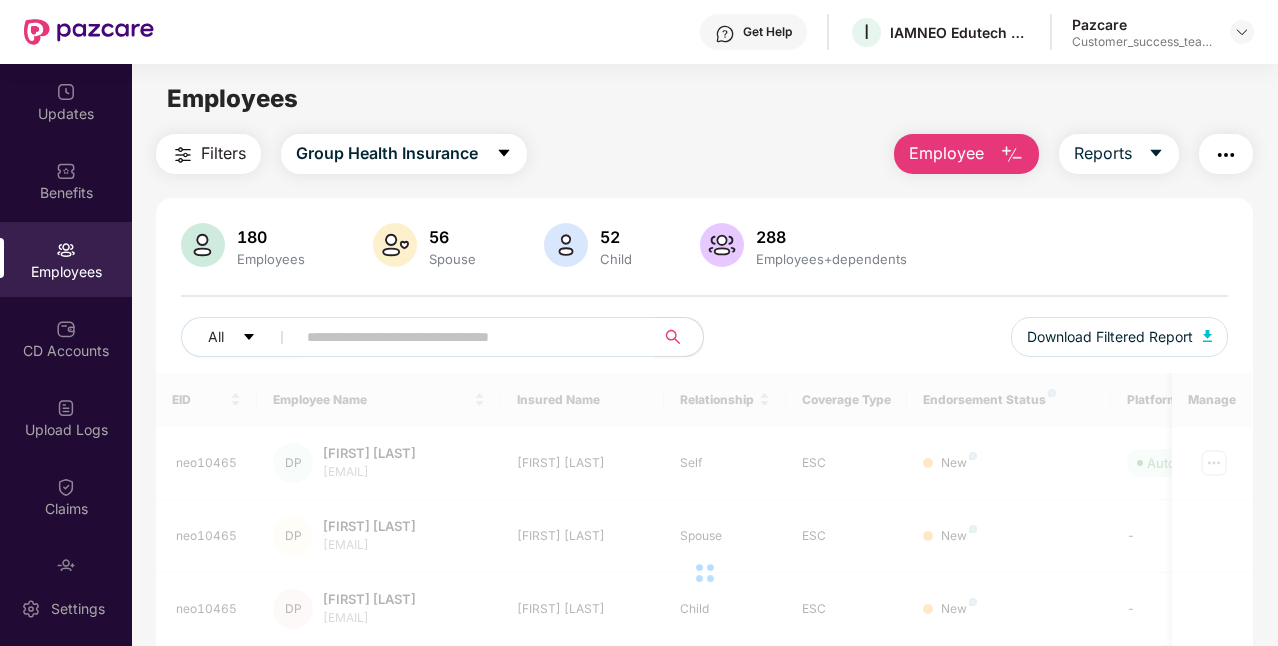 click on "All Download Filtered Report" at bounding box center [704, 345] 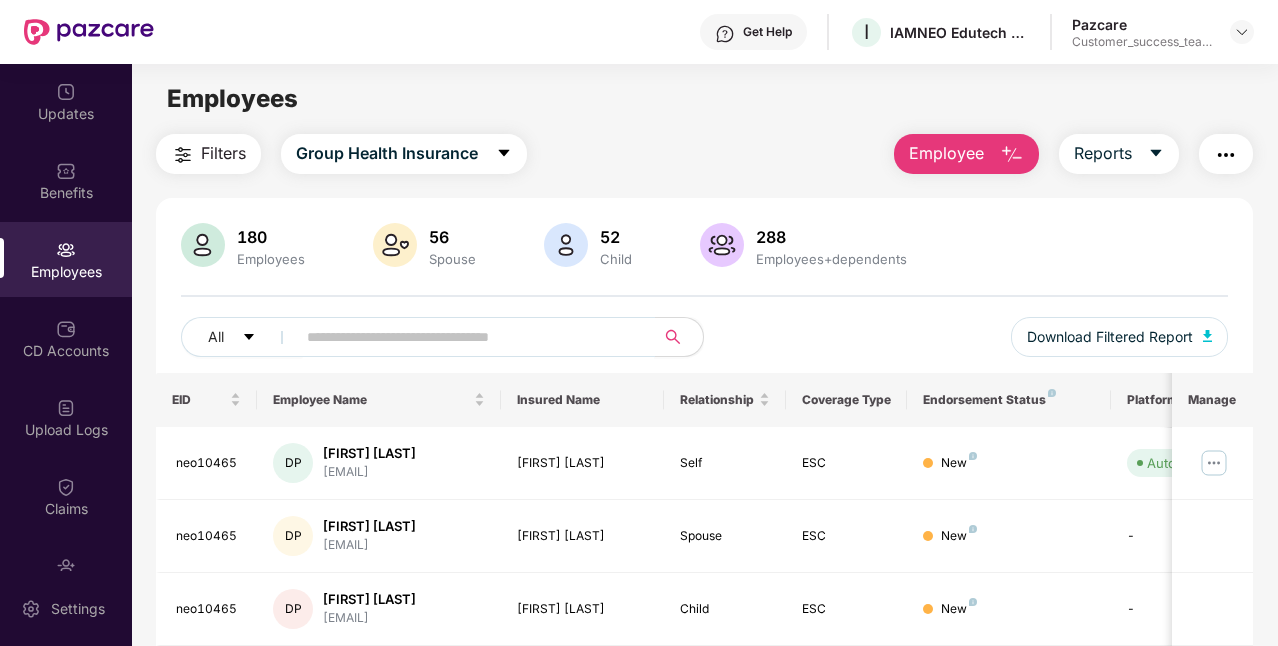 click at bounding box center [467, 337] 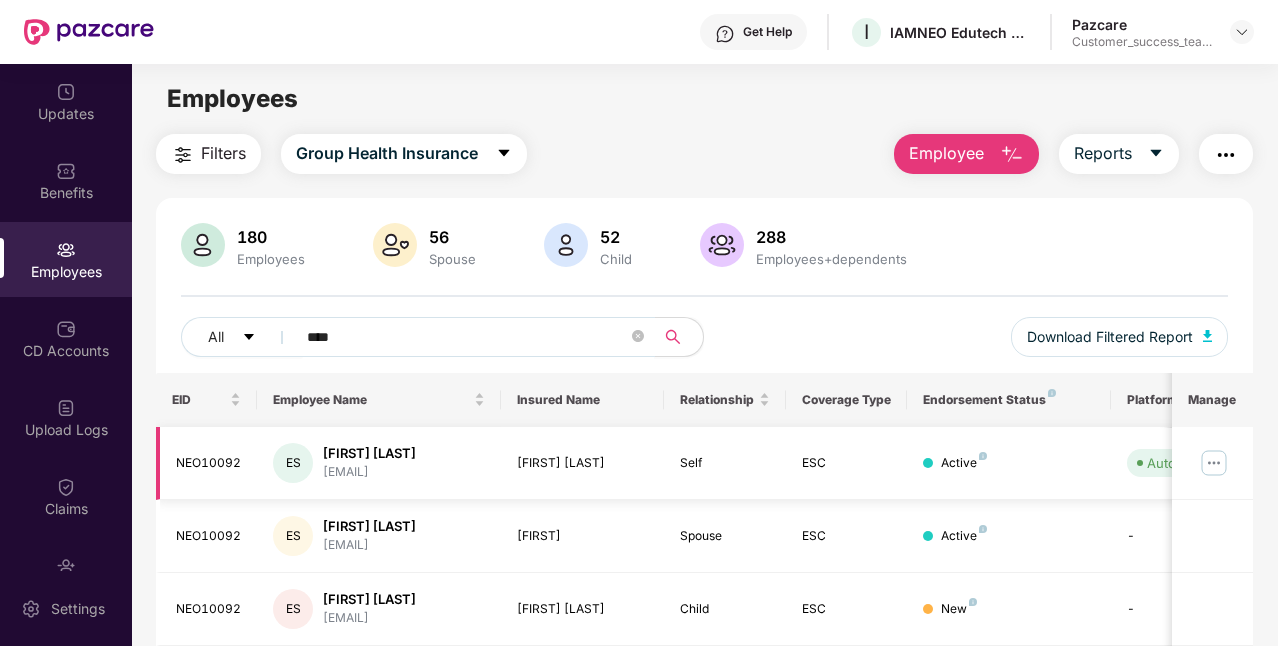 type on "****" 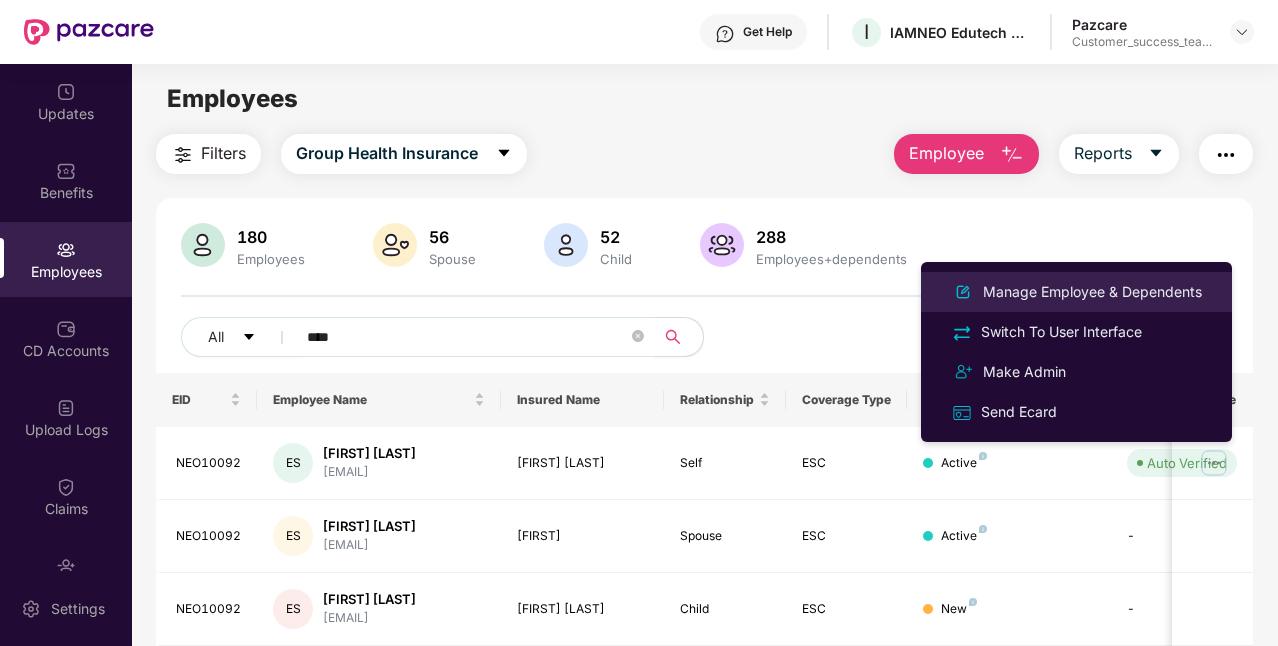 click on "Manage Employee & Dependents" at bounding box center [1092, 292] 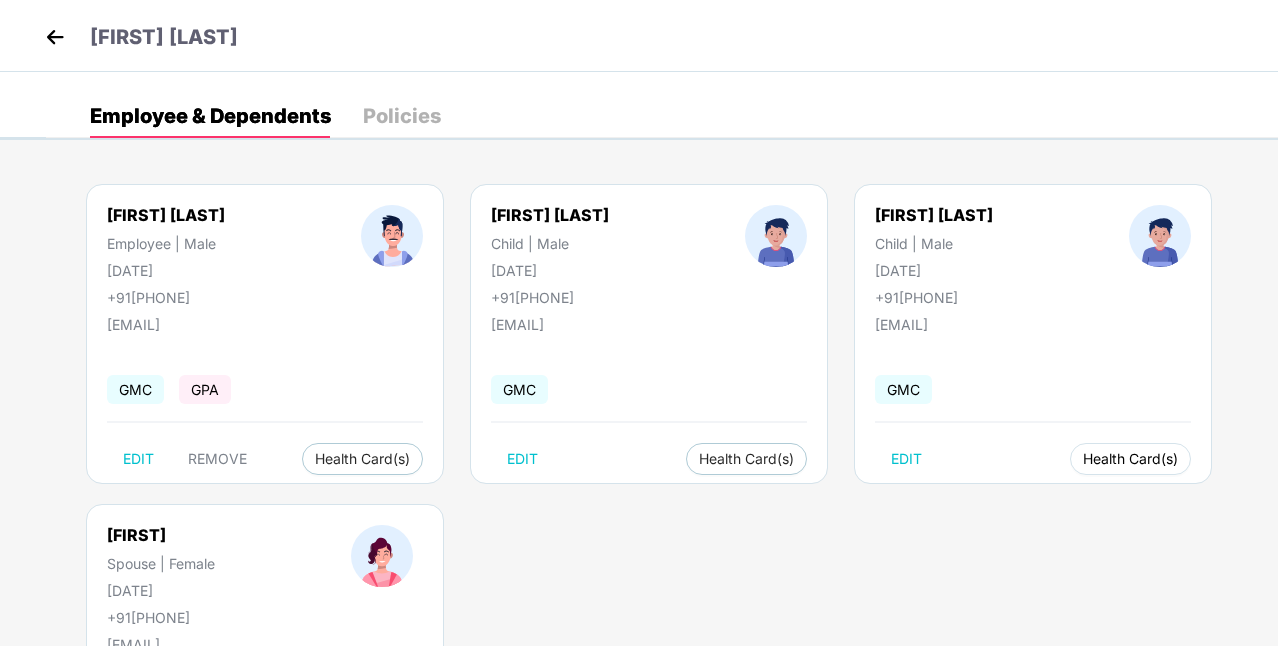 click on "Health Card(s)" at bounding box center [1130, 459] 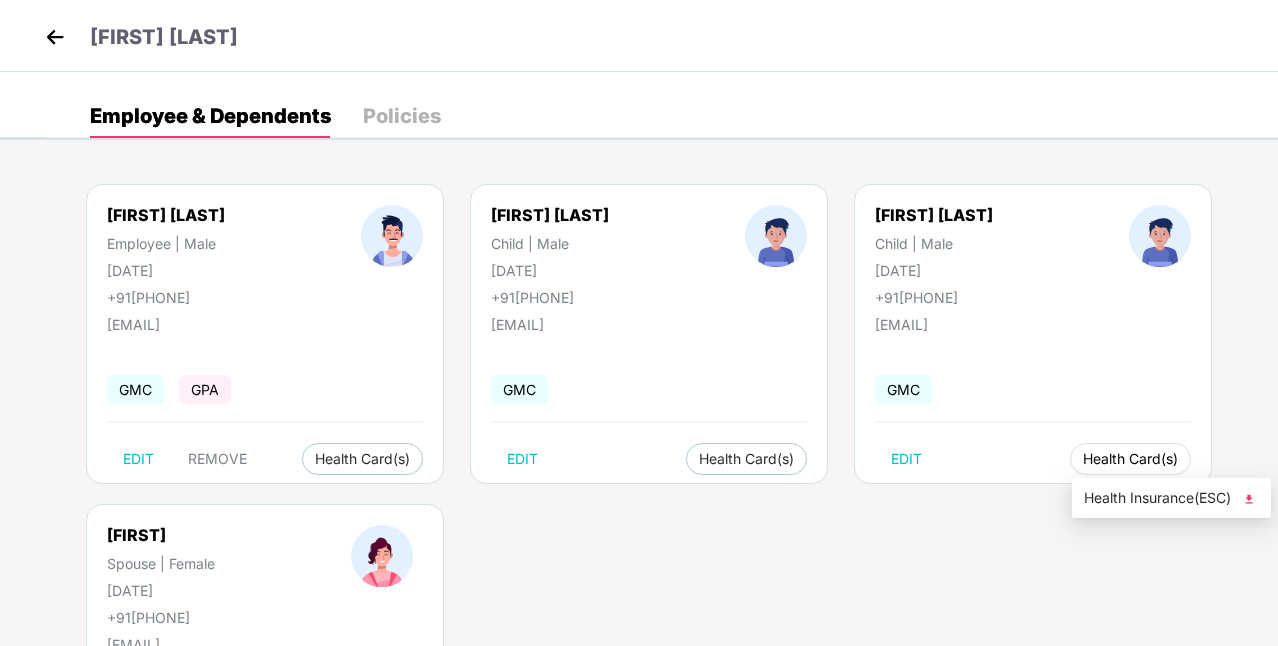 click on "Health Card(s)" at bounding box center (1130, 459) 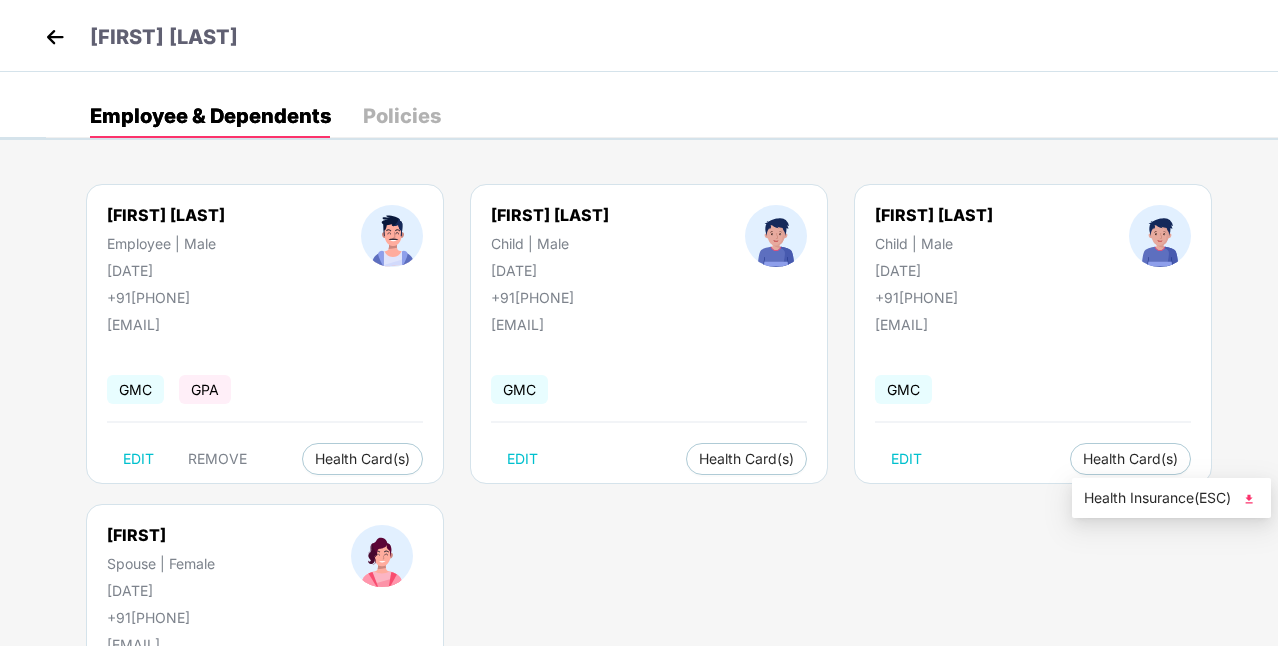 click on "Health Insurance(ESC)" at bounding box center (1171, 498) 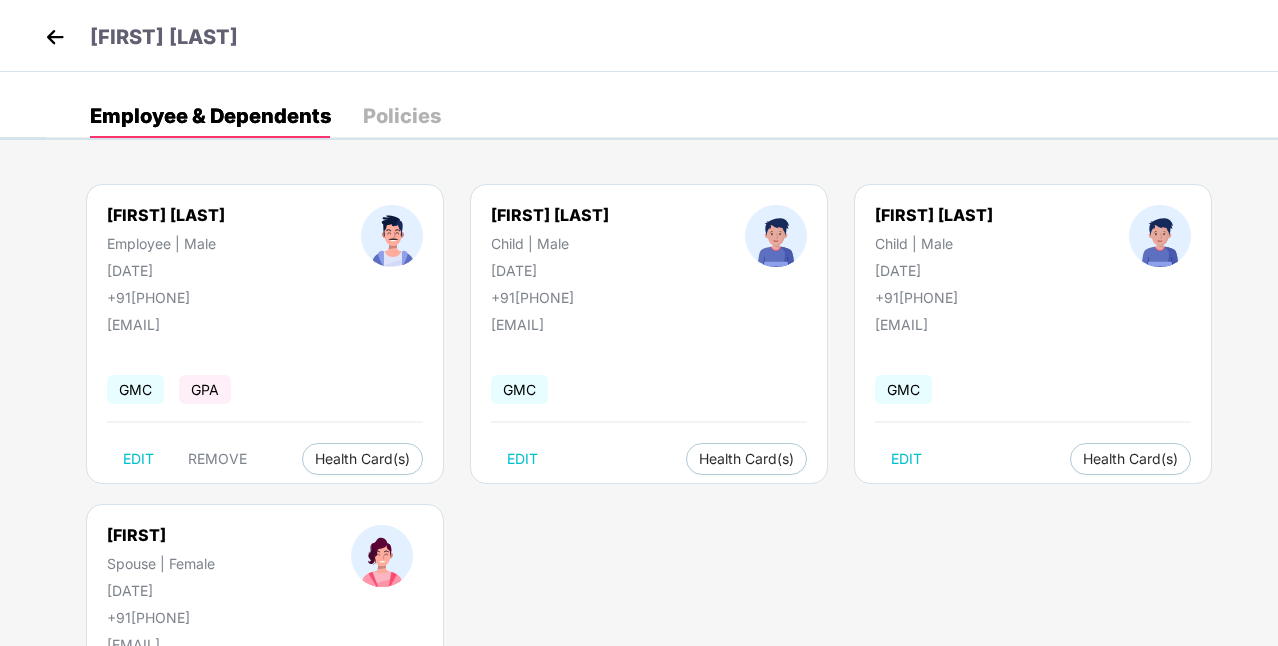 click at bounding box center (55, 37) 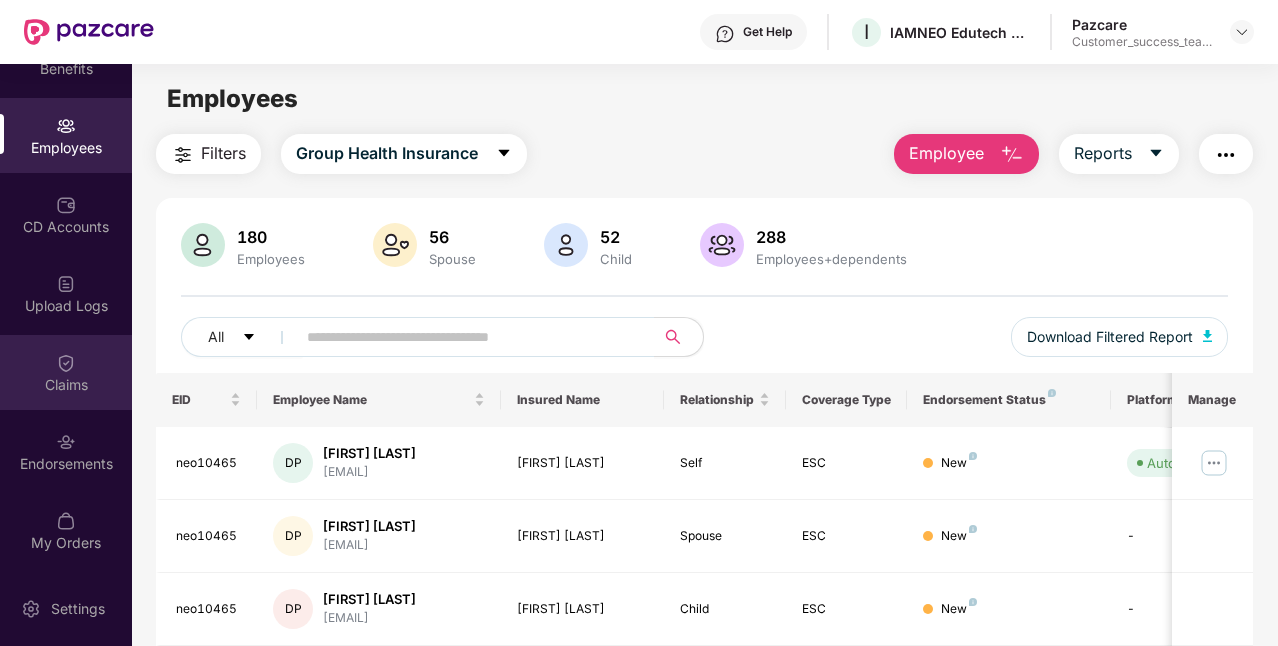 scroll, scrollTop: 120, scrollLeft: 0, axis: vertical 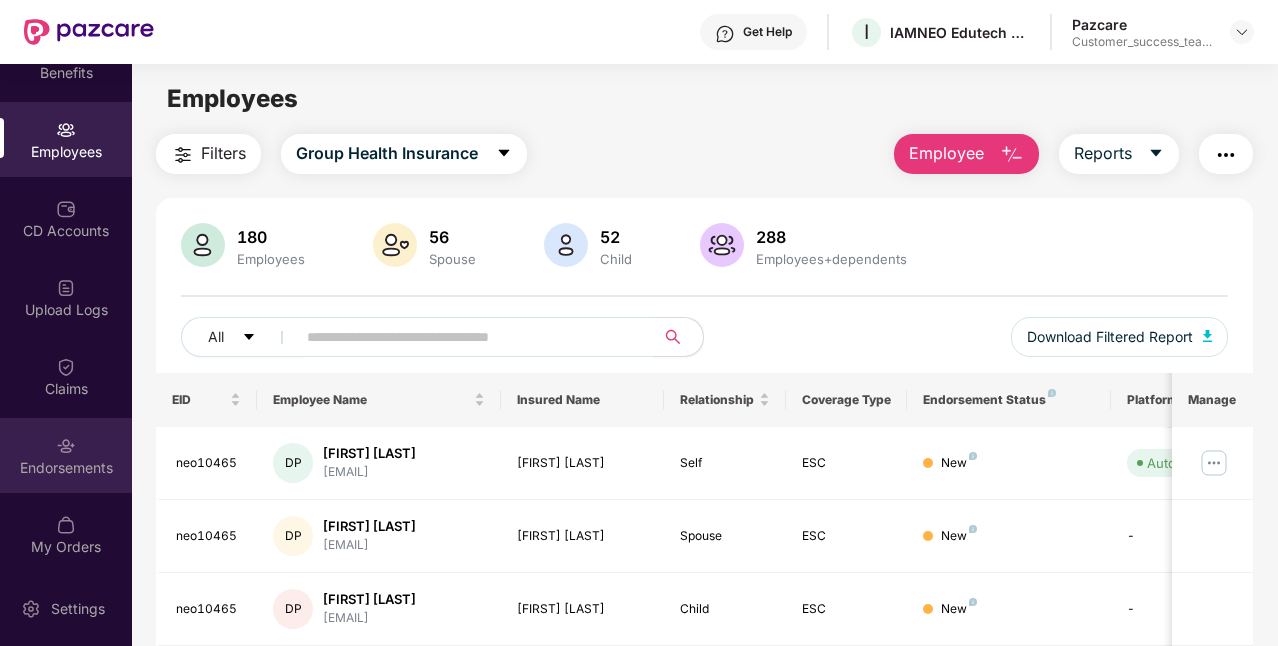 click on "Endorsements" at bounding box center (66, 468) 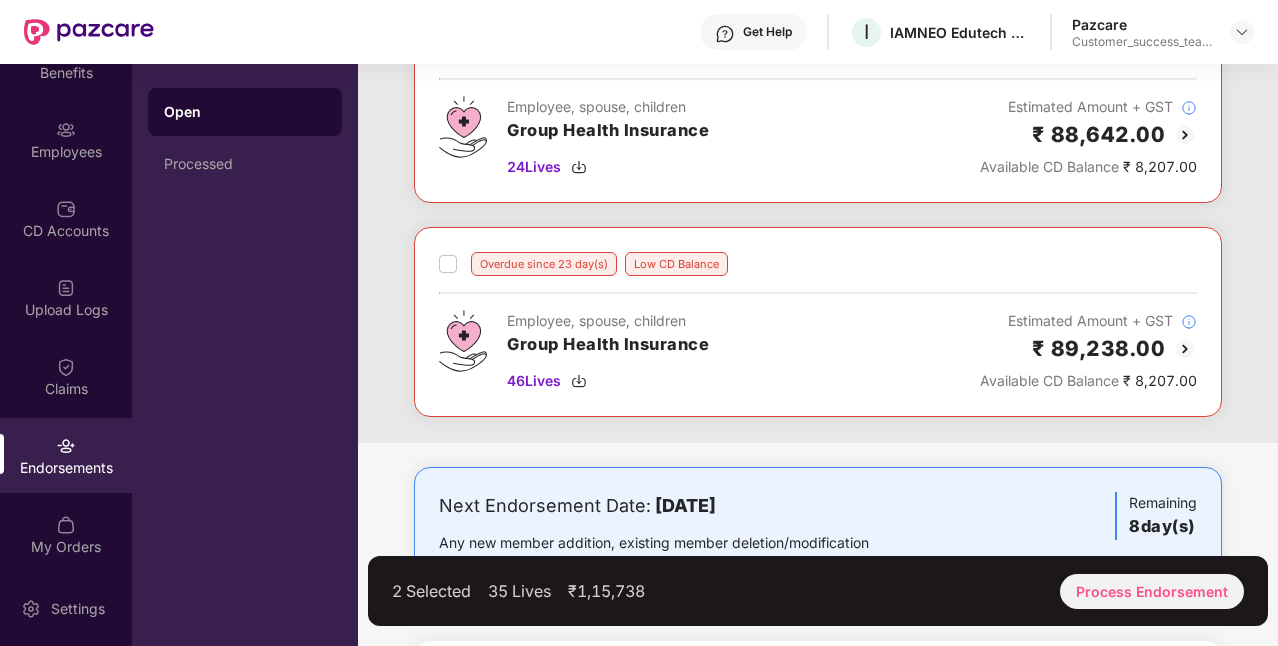 scroll, scrollTop: 377, scrollLeft: 0, axis: vertical 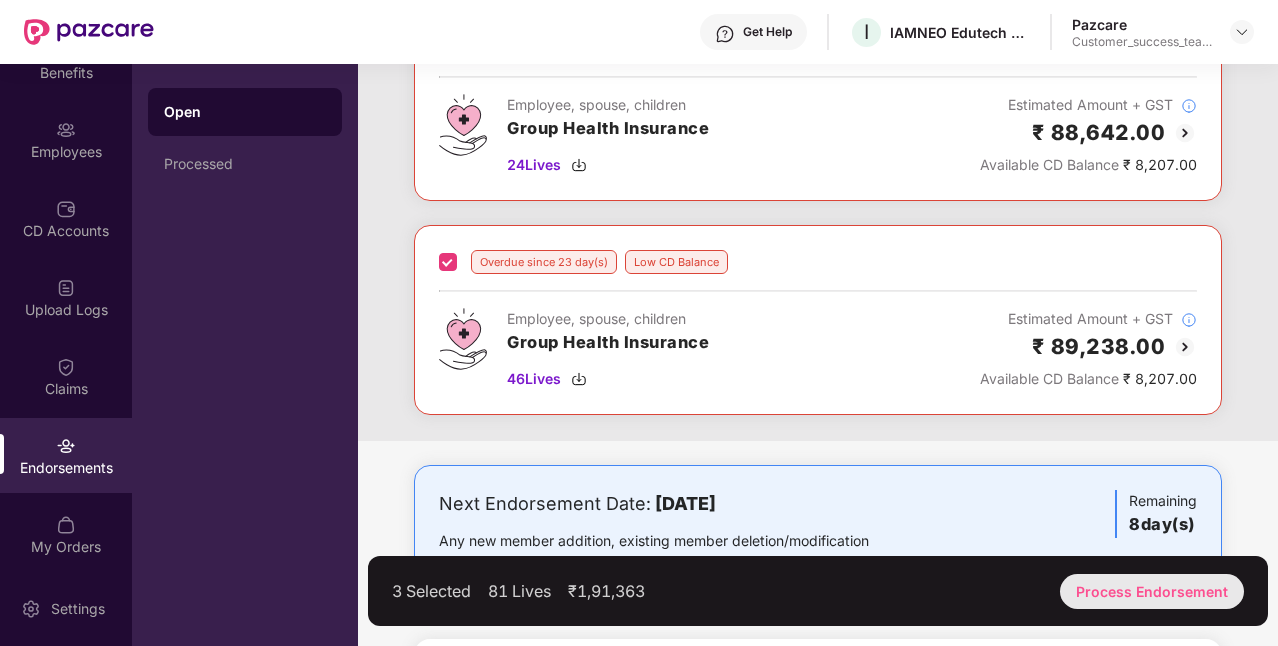 click on "Process Endorsement" at bounding box center (1152, 591) 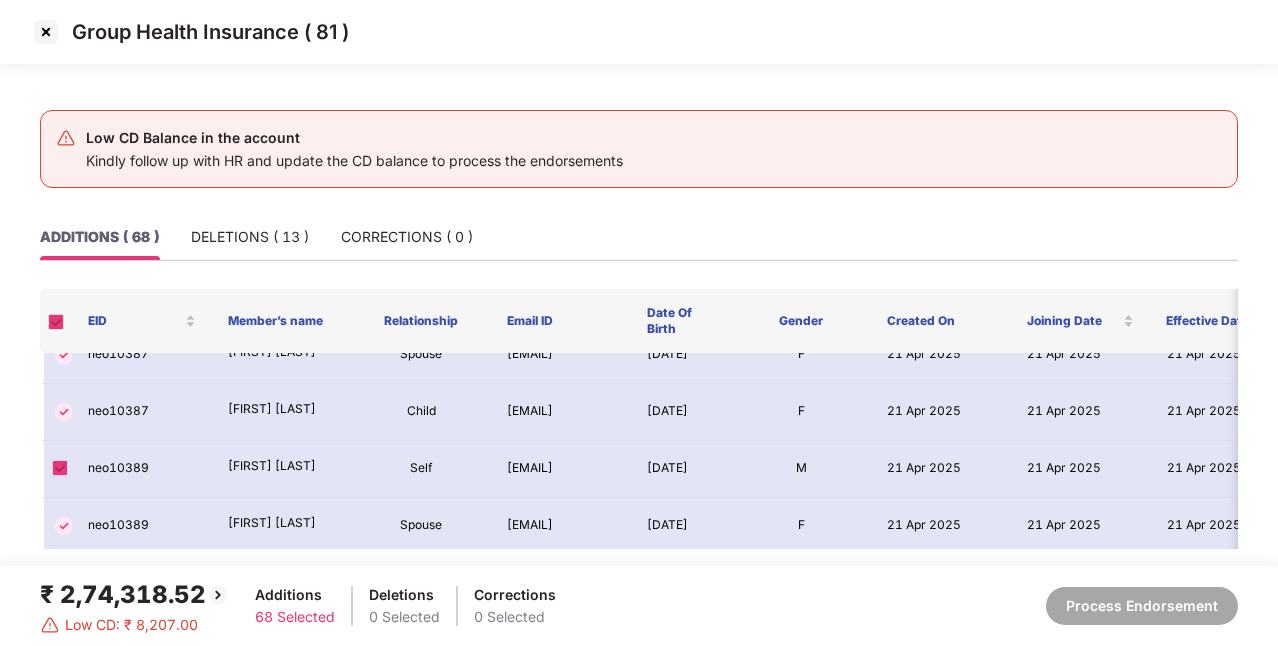 scroll, scrollTop: 0, scrollLeft: 0, axis: both 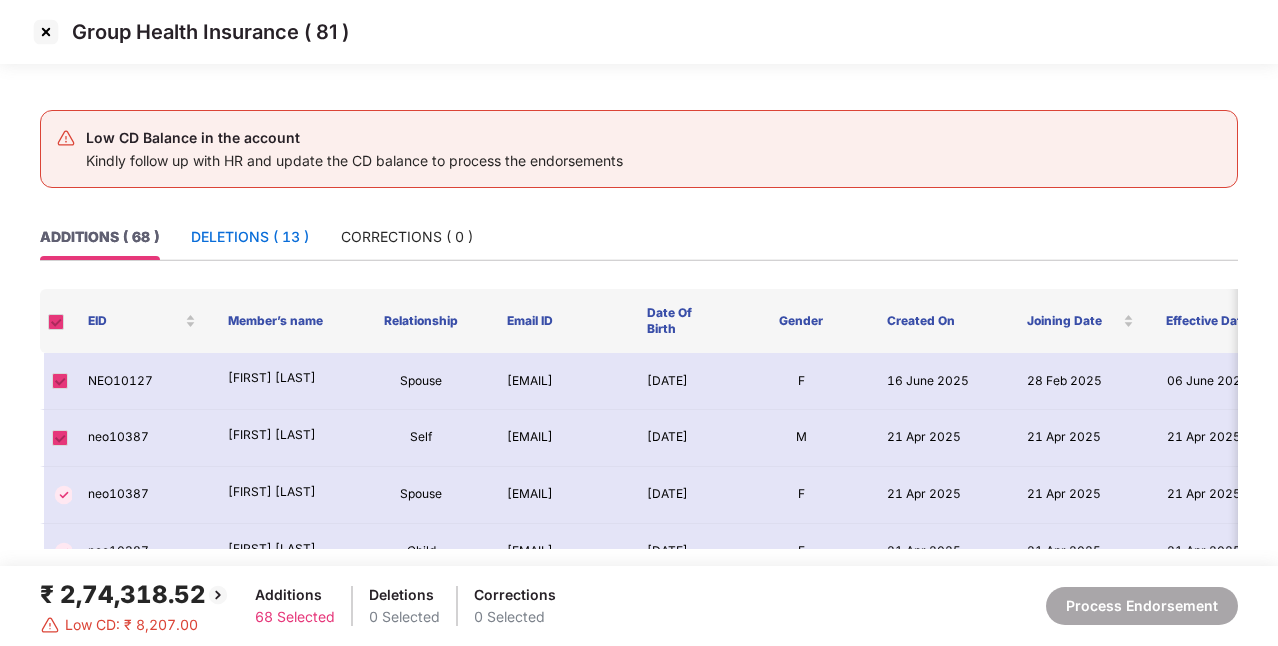 click on "DELETIONS ( 13 )" at bounding box center (250, 237) 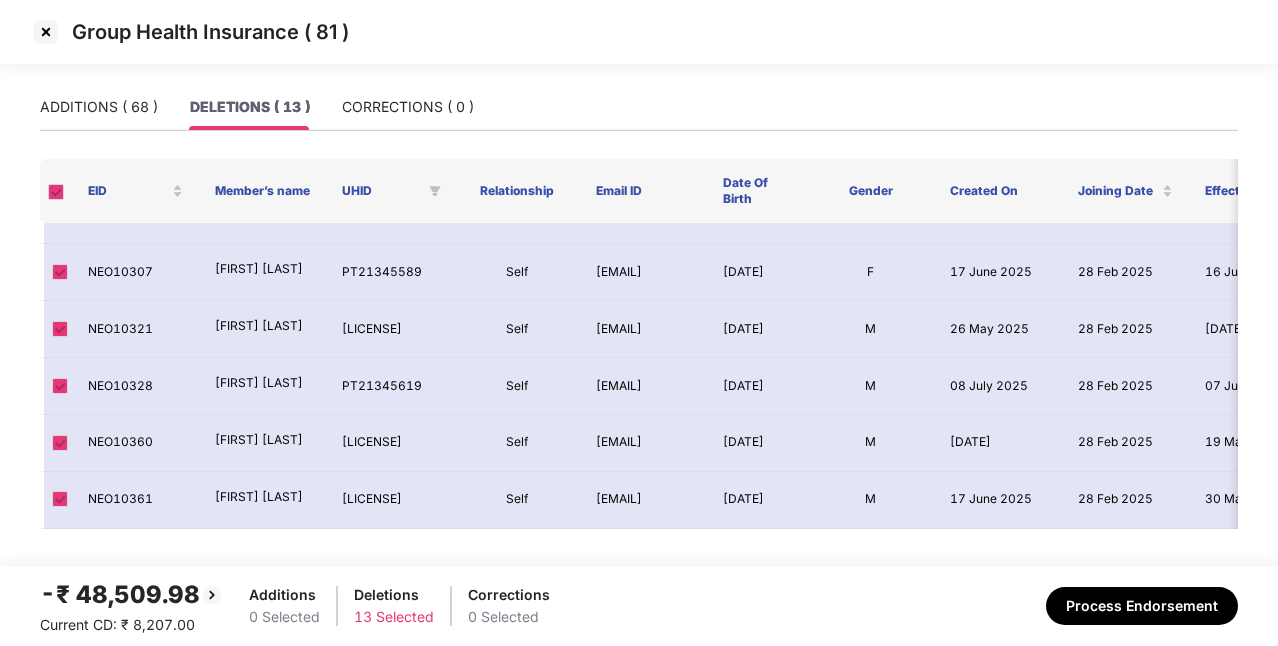 scroll, scrollTop: 662, scrollLeft: 0, axis: vertical 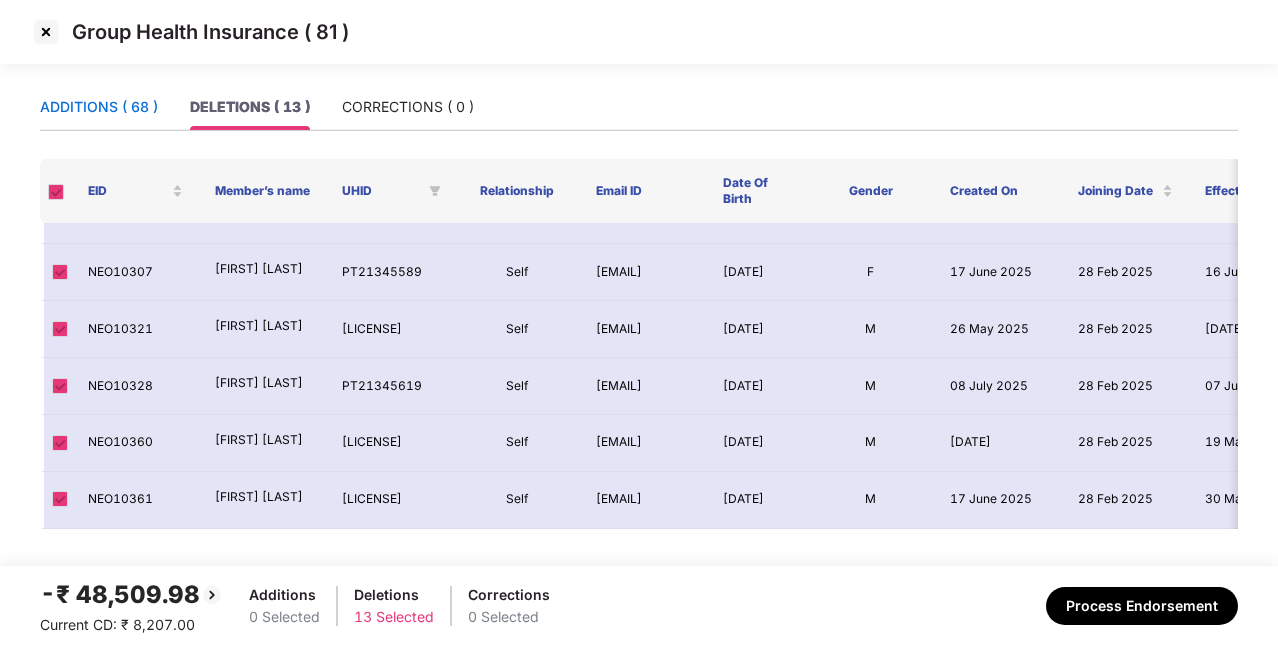 click on "ADDITIONS ( 68 )" at bounding box center (99, 107) 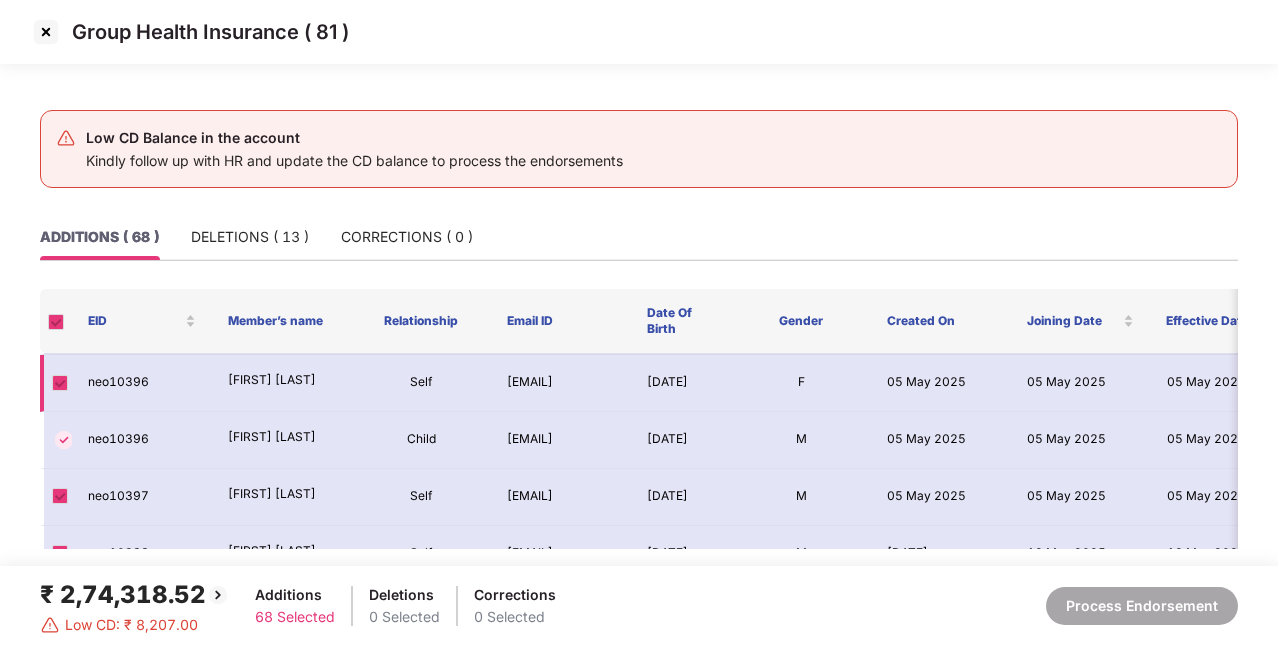 scroll, scrollTop: 576, scrollLeft: 0, axis: vertical 